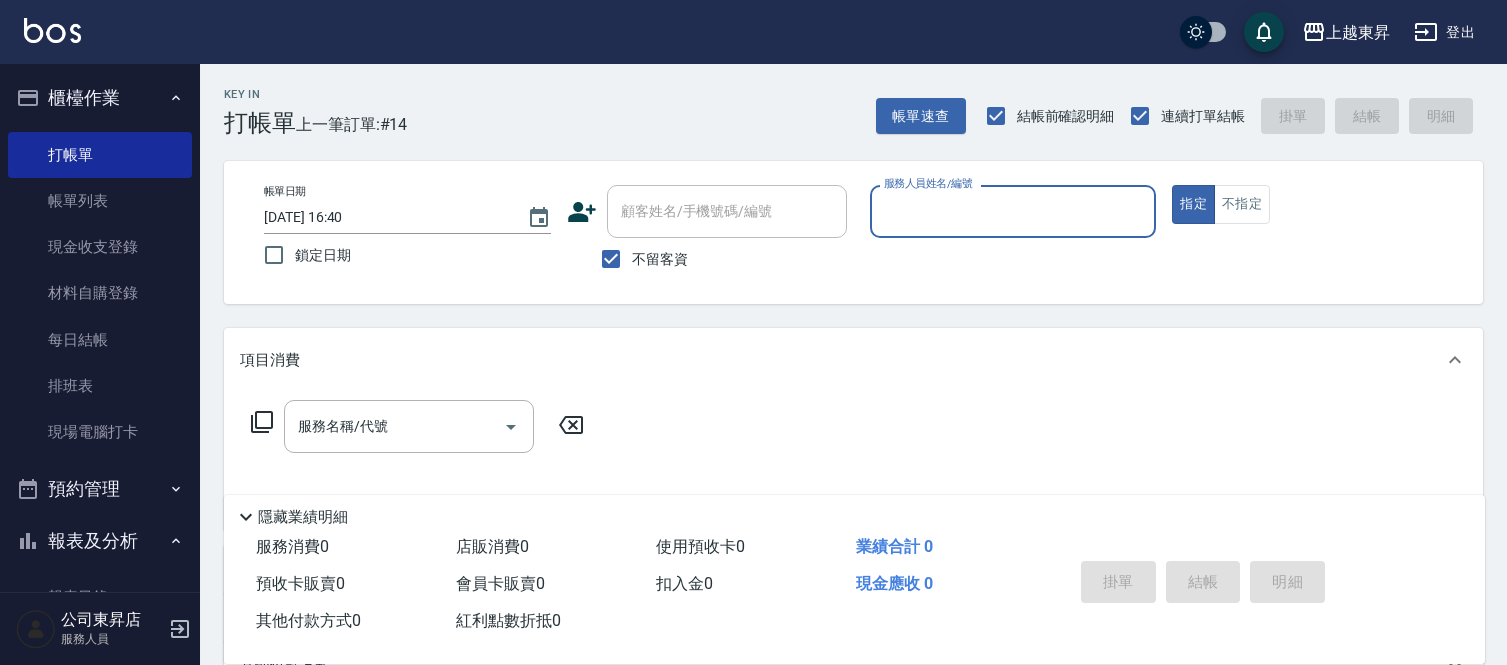 scroll, scrollTop: 0, scrollLeft: 0, axis: both 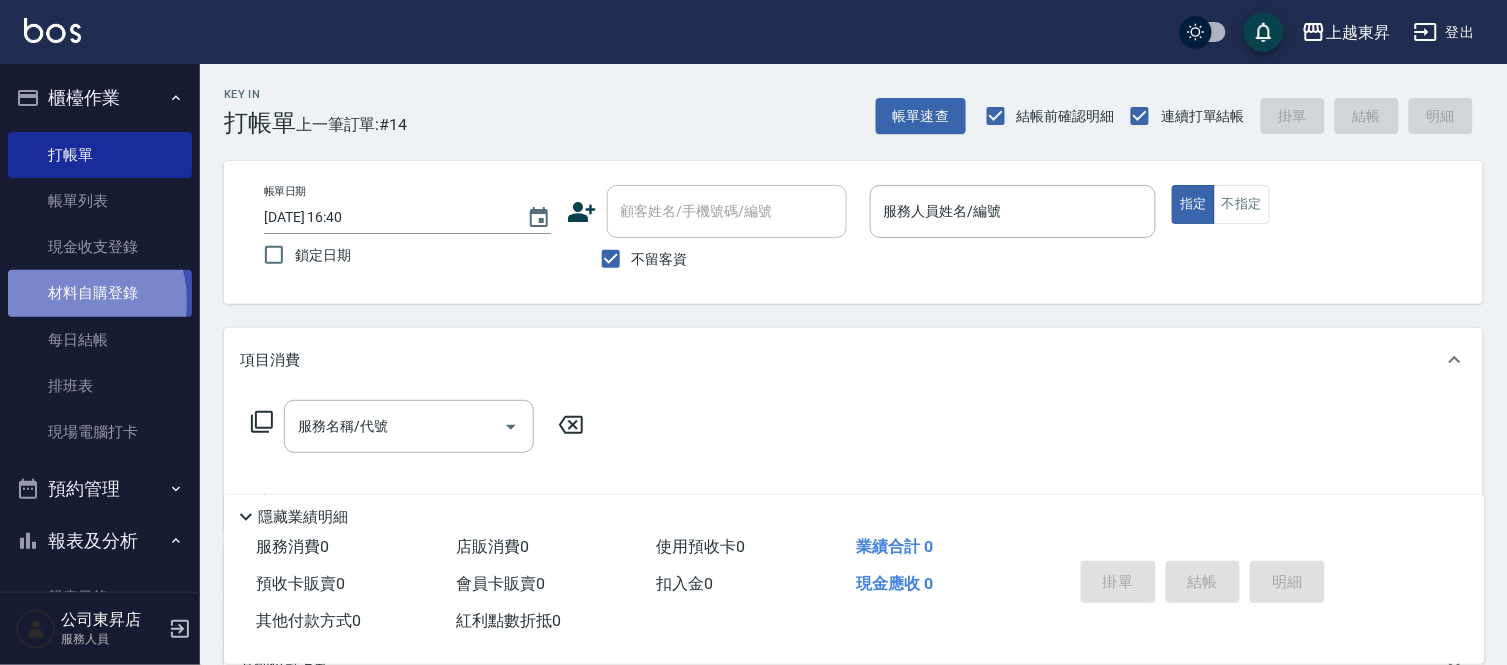 click on "材料自購登錄" at bounding box center (100, 293) 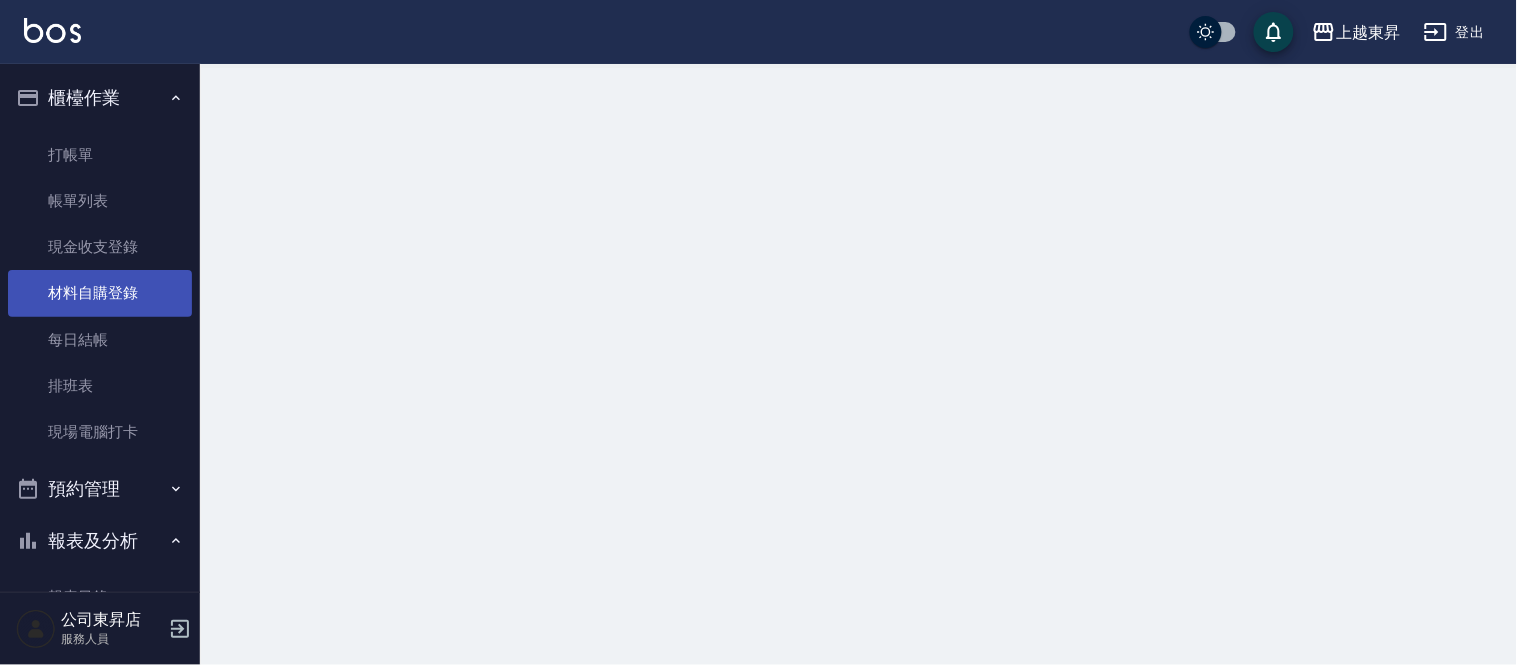 click on "材料自購登錄" at bounding box center [100, 293] 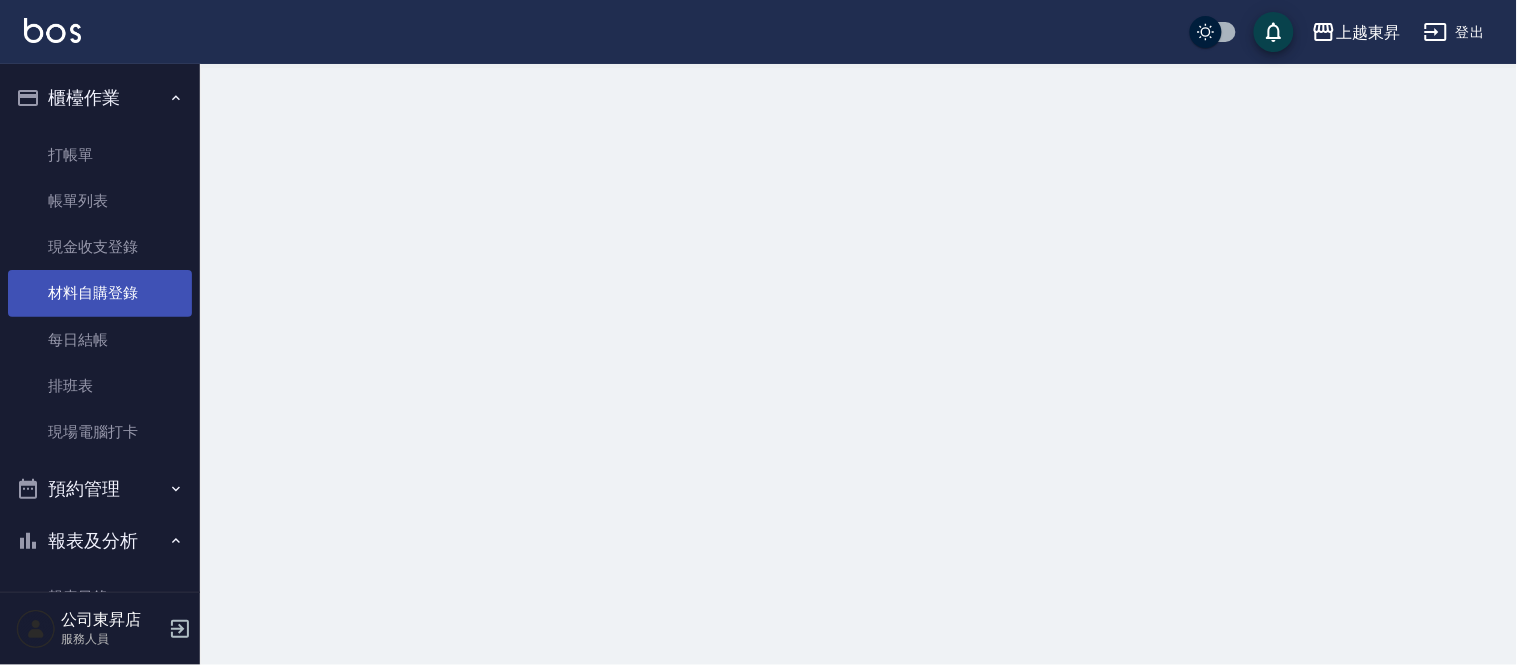 click on "材料自購登錄" at bounding box center (100, 293) 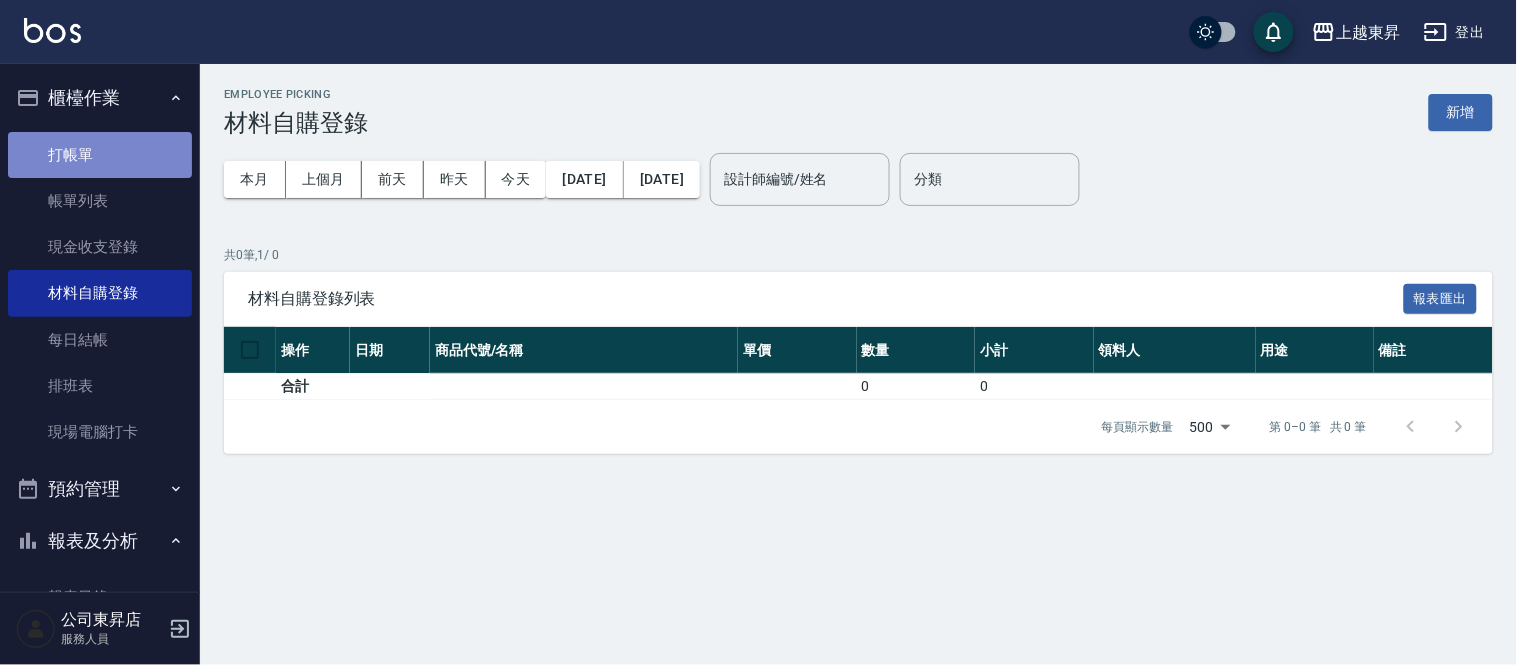 click on "打帳單" at bounding box center (100, 155) 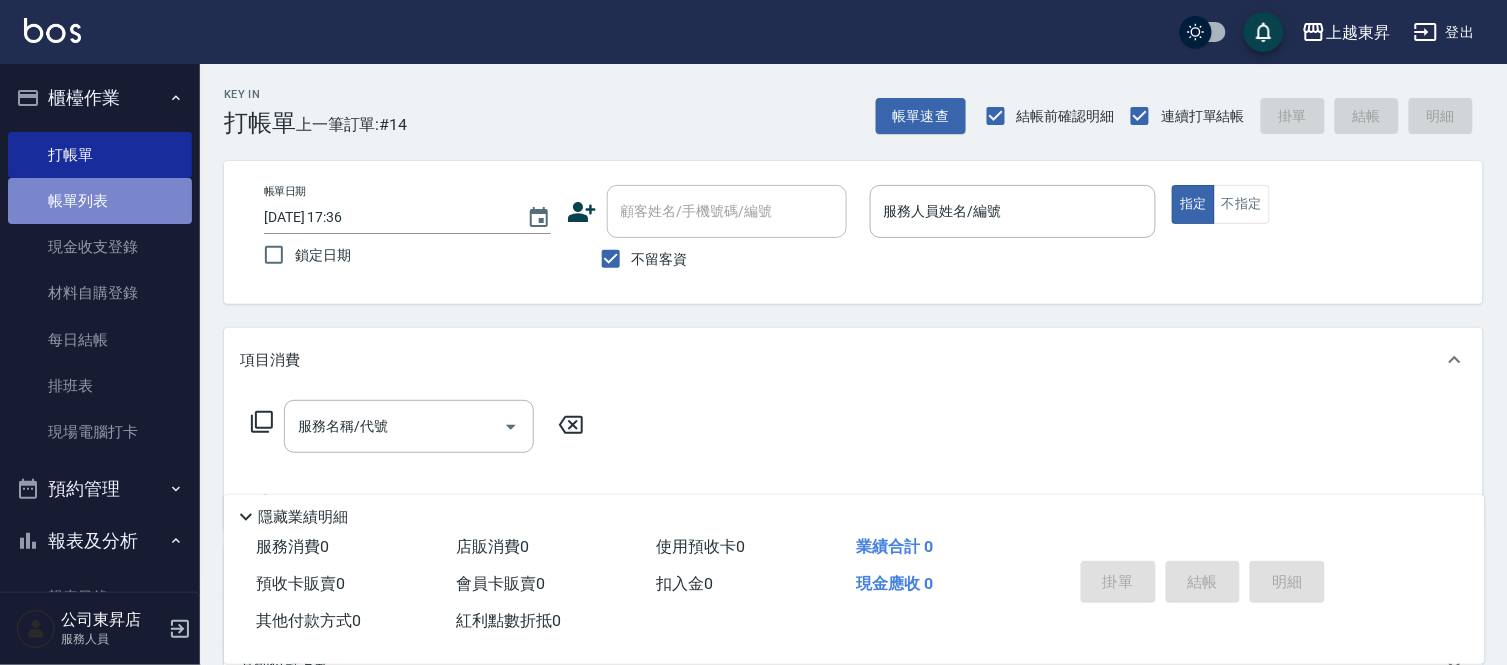 click on "帳單列表" at bounding box center [100, 201] 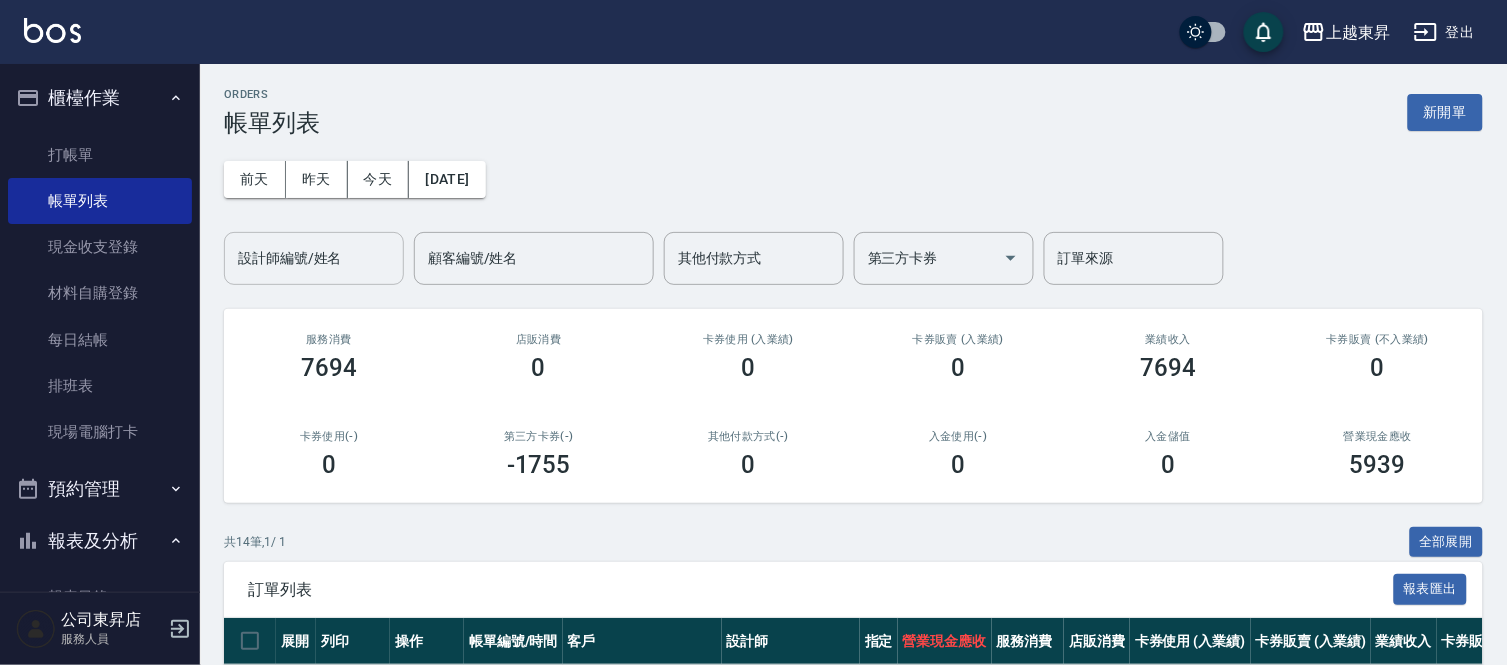 click on "設計師編號/姓名" at bounding box center (314, 258) 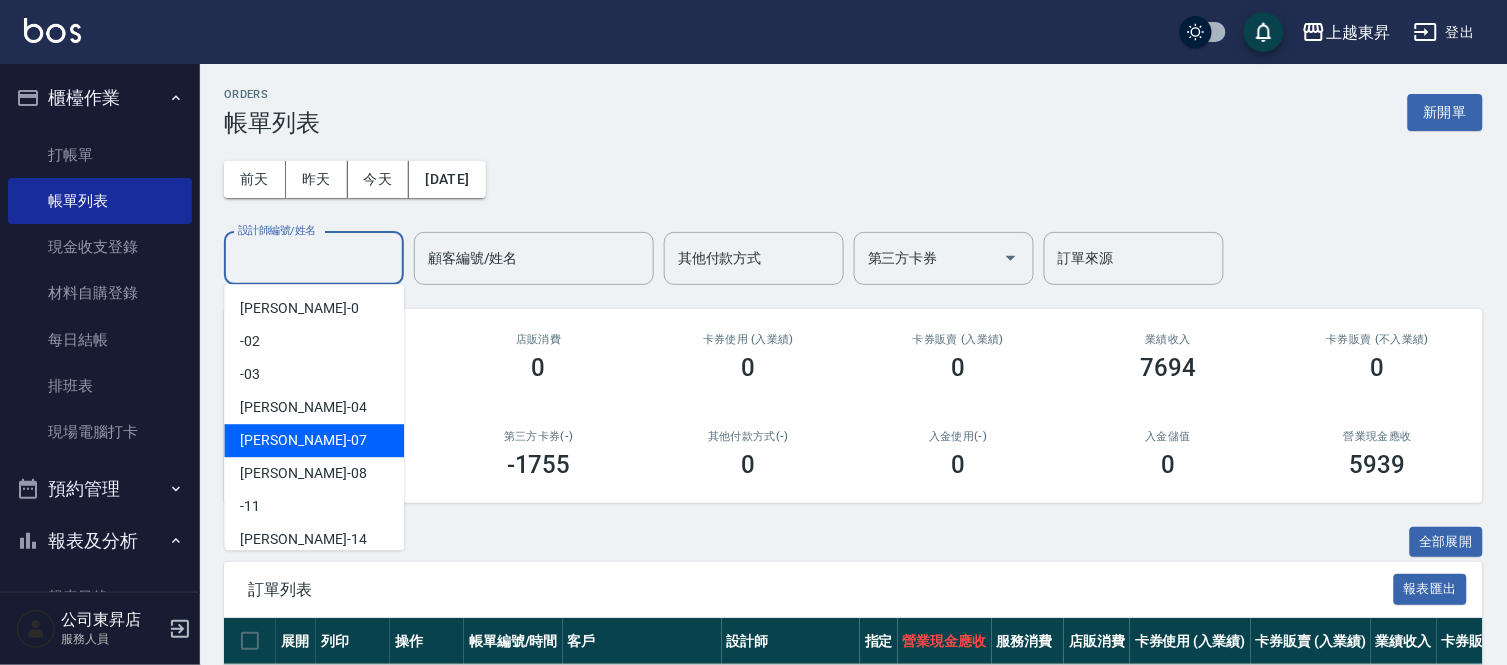 click on "[PERSON_NAME] -07" at bounding box center [303, 440] 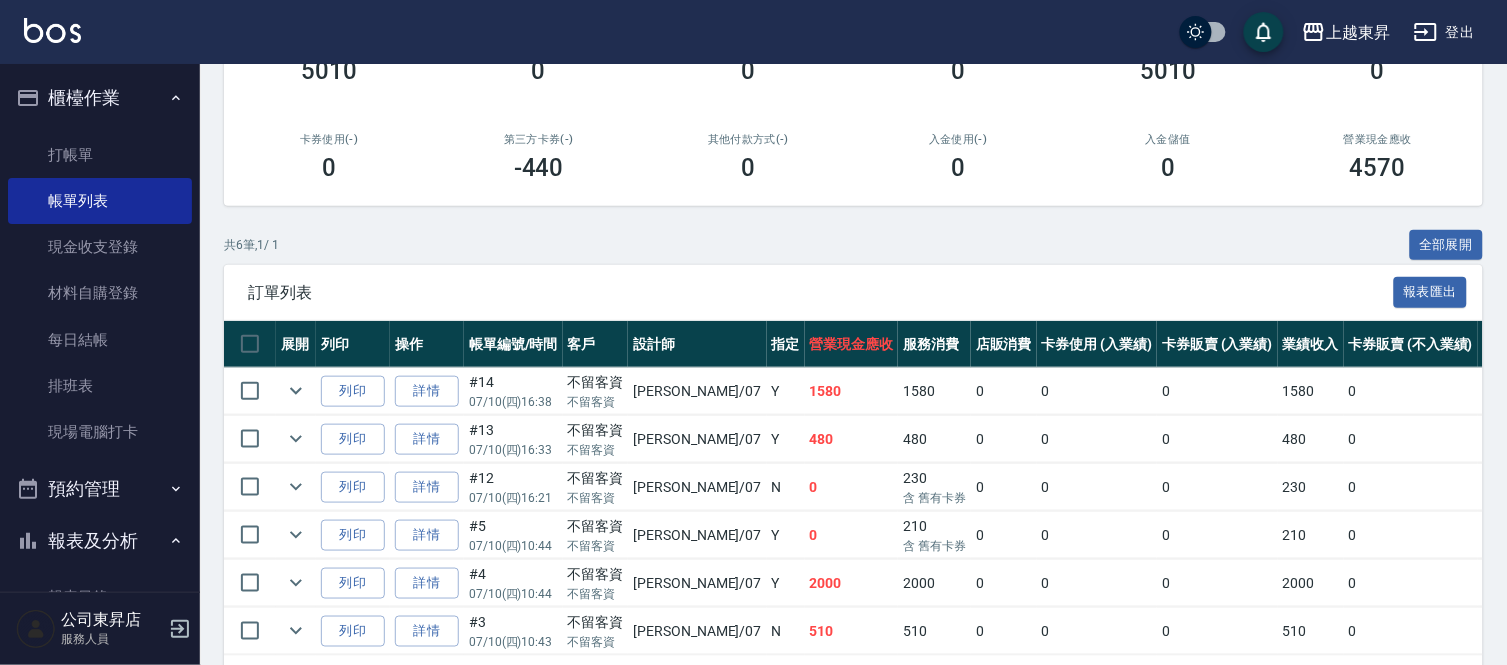 scroll, scrollTop: 383, scrollLeft: 0, axis: vertical 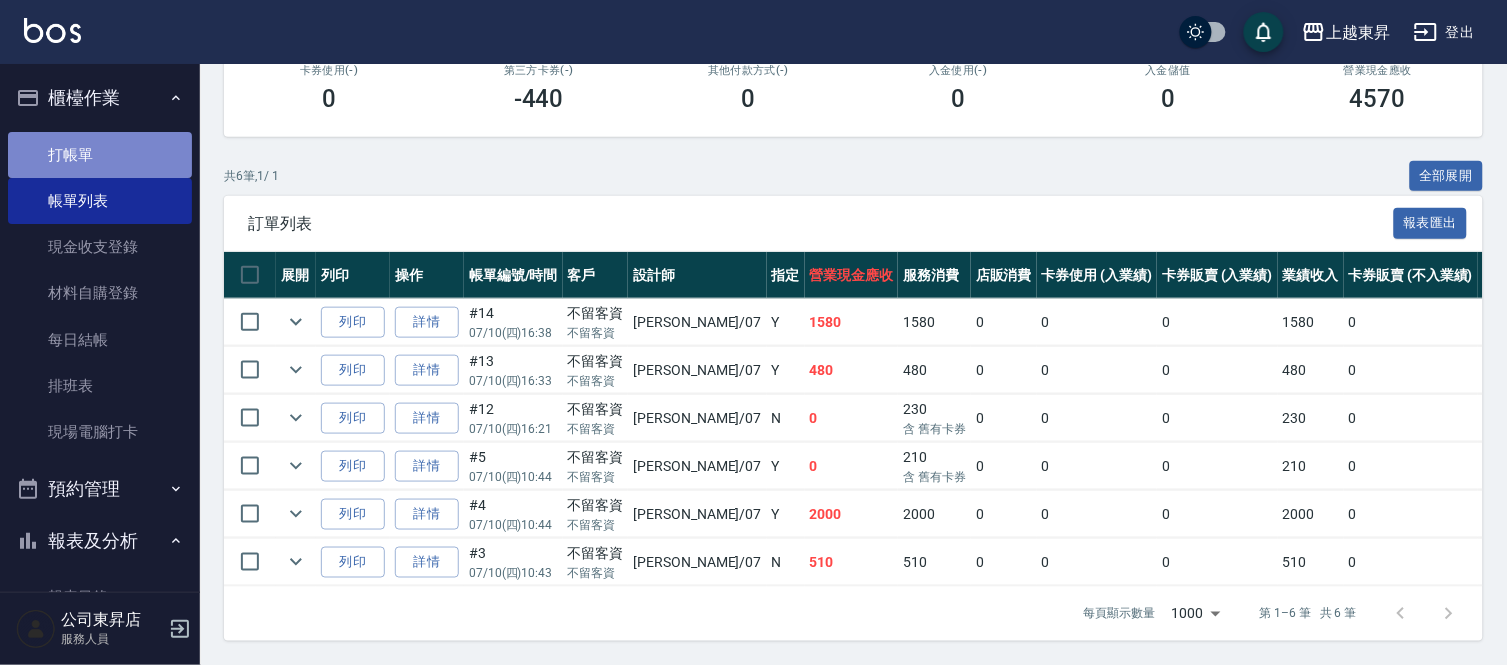 click on "打帳單" at bounding box center [100, 155] 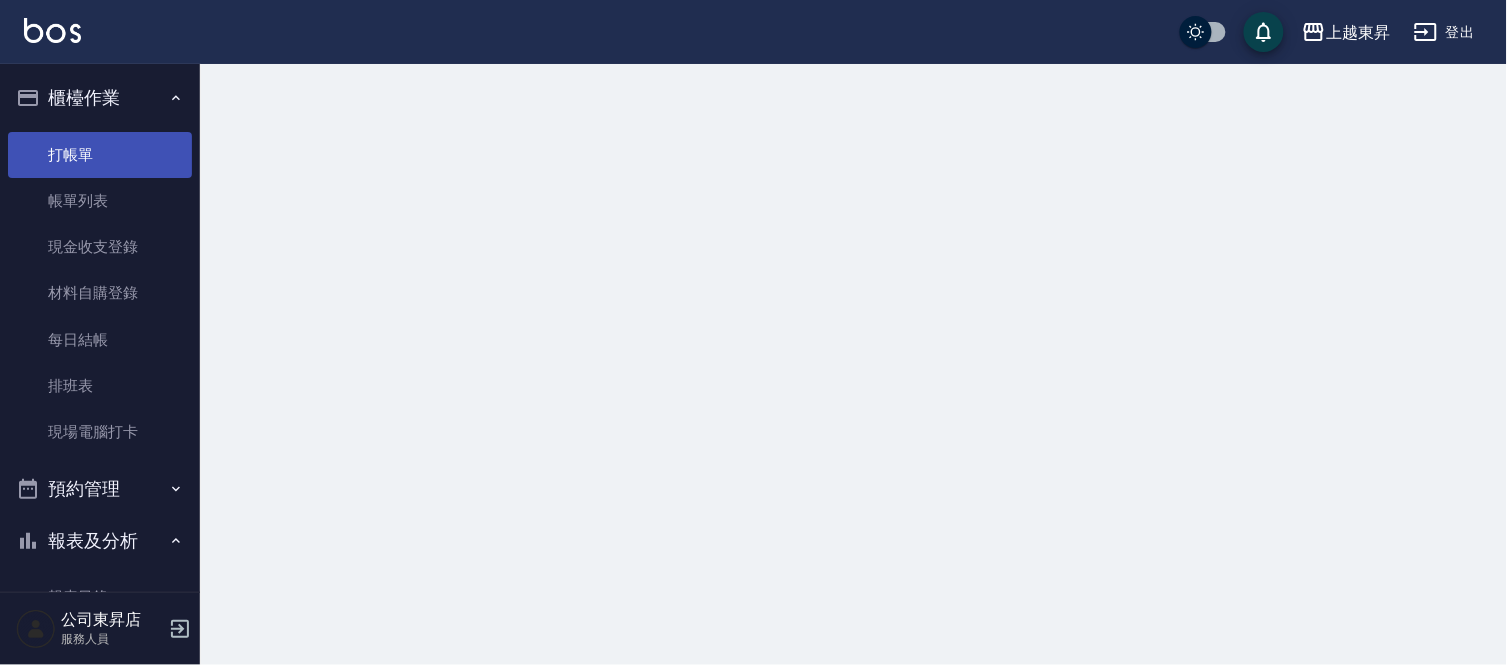 scroll, scrollTop: 0, scrollLeft: 0, axis: both 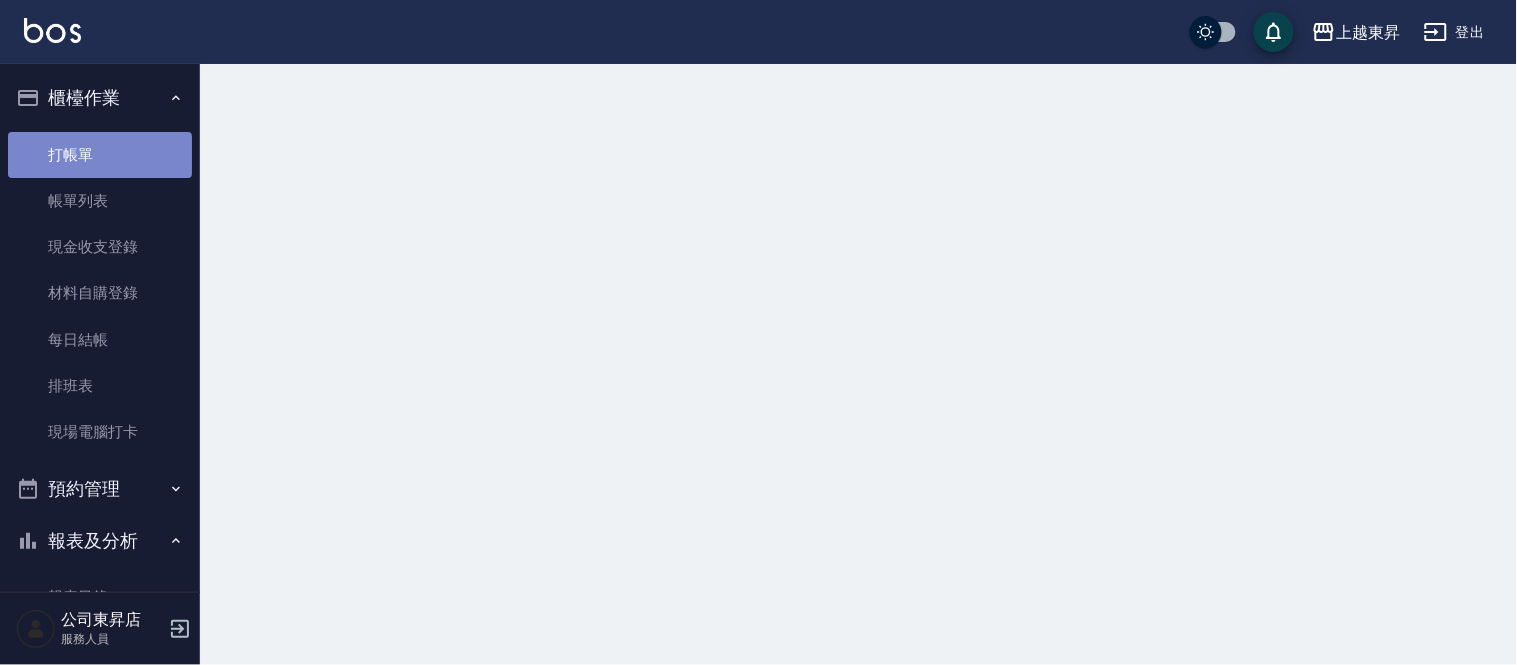 click on "打帳單" at bounding box center [100, 155] 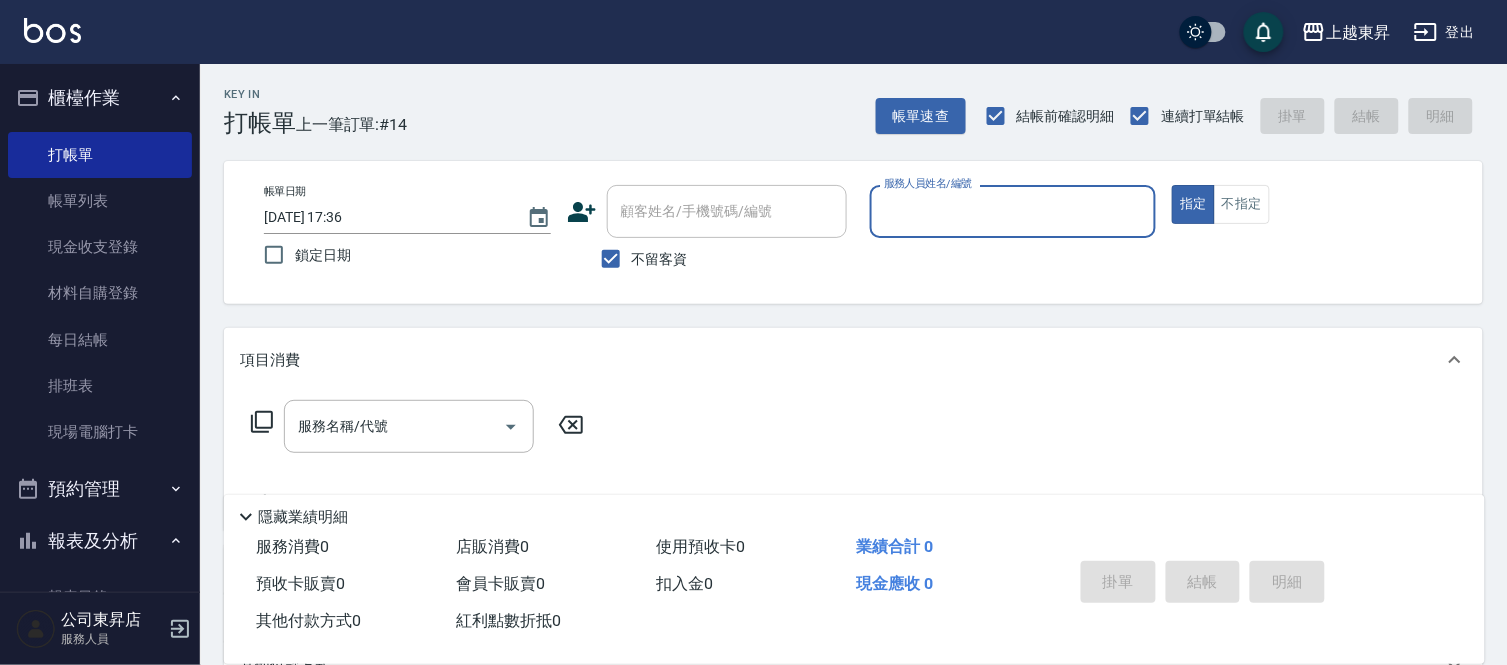 click on "服務人員姓名/編號" at bounding box center (1013, 211) 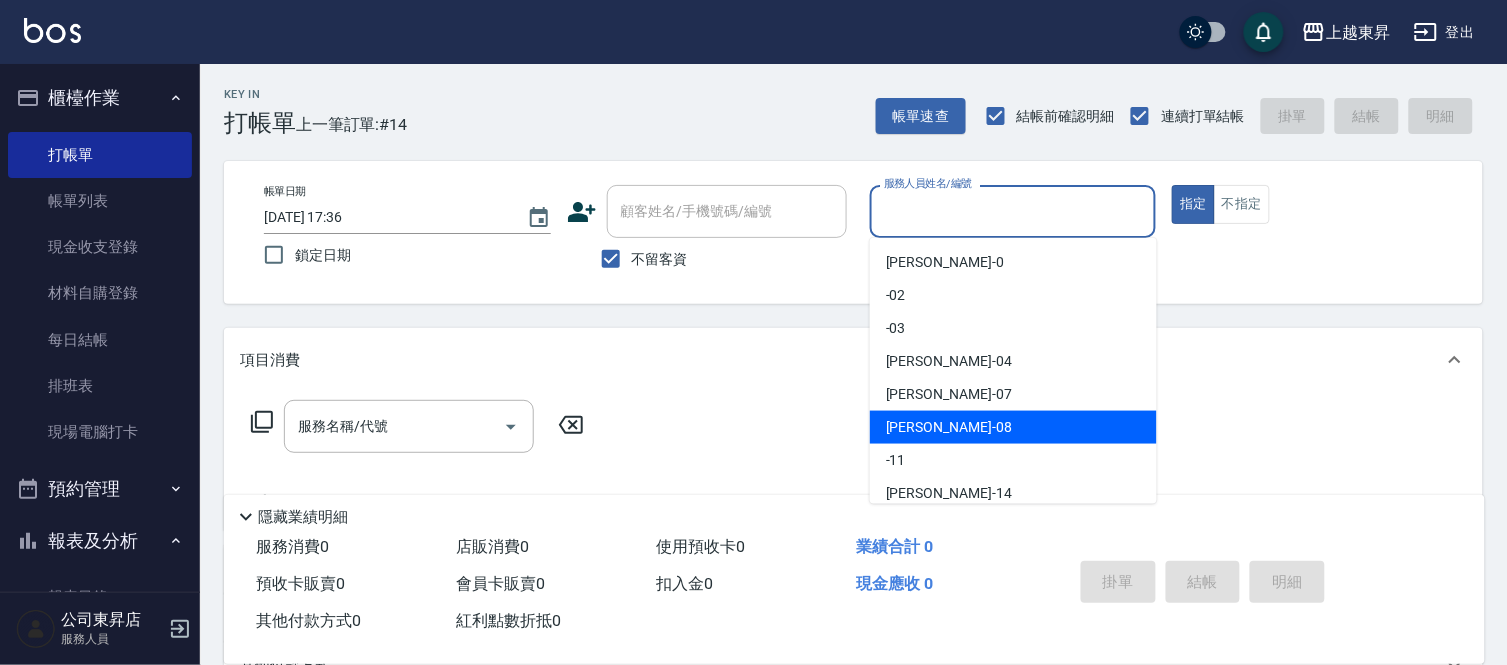 click on "[PERSON_NAME]-08" at bounding box center (949, 427) 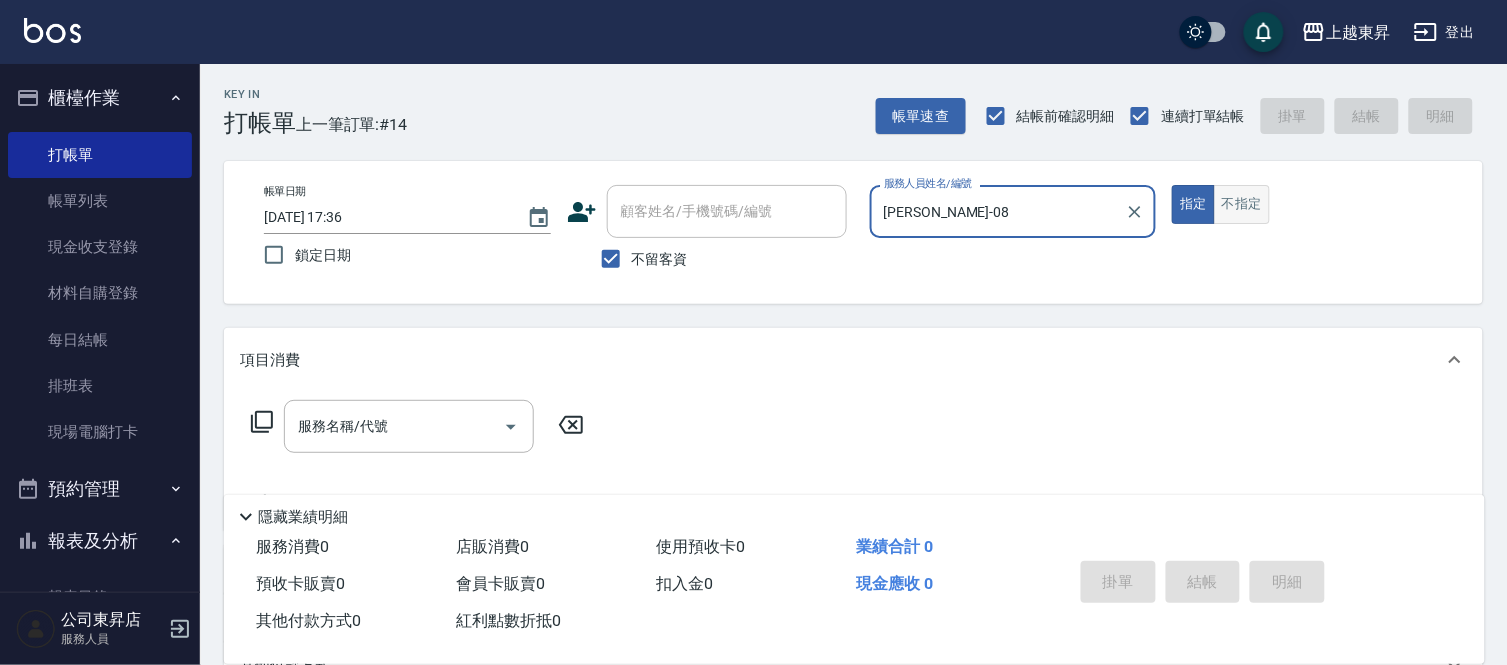 click on "不指定" at bounding box center [1242, 204] 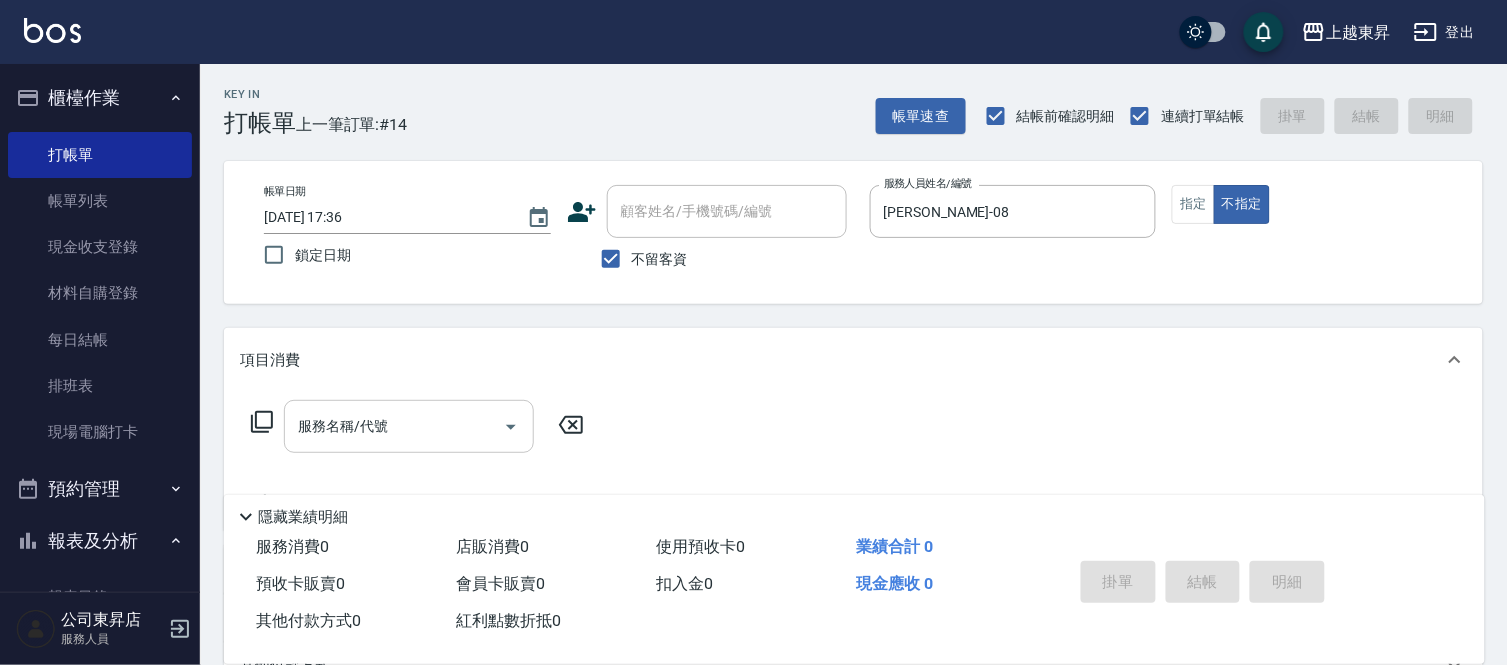 click on "服務名稱/代號" at bounding box center [394, 426] 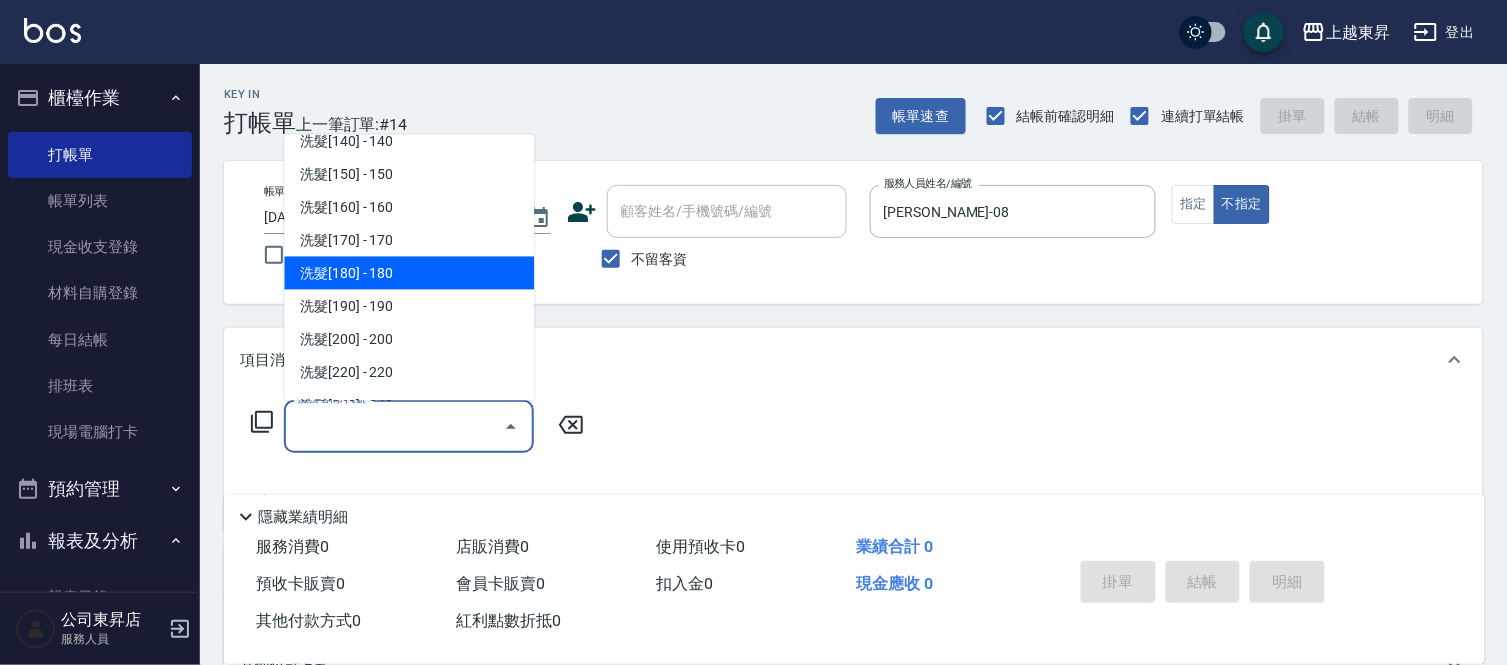 scroll, scrollTop: 222, scrollLeft: 0, axis: vertical 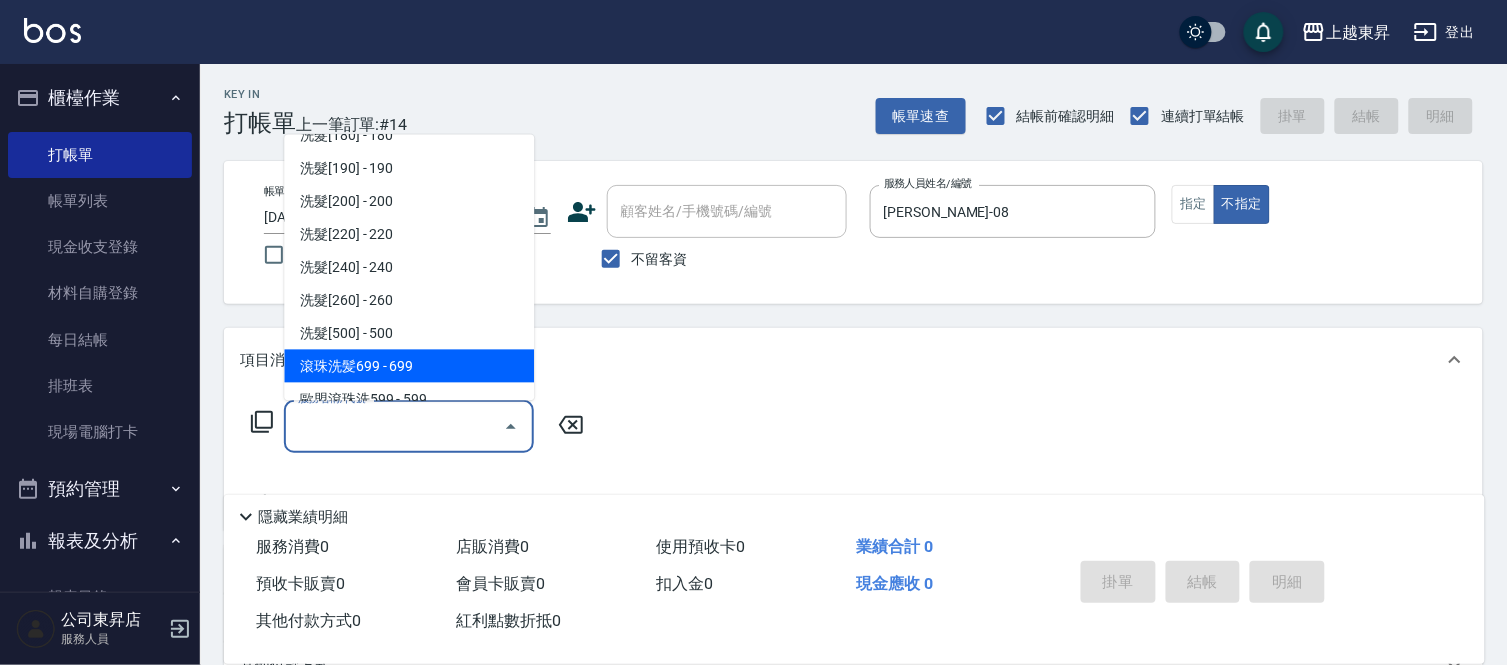 click on "滾珠洗髪699 - 699" at bounding box center [409, 366] 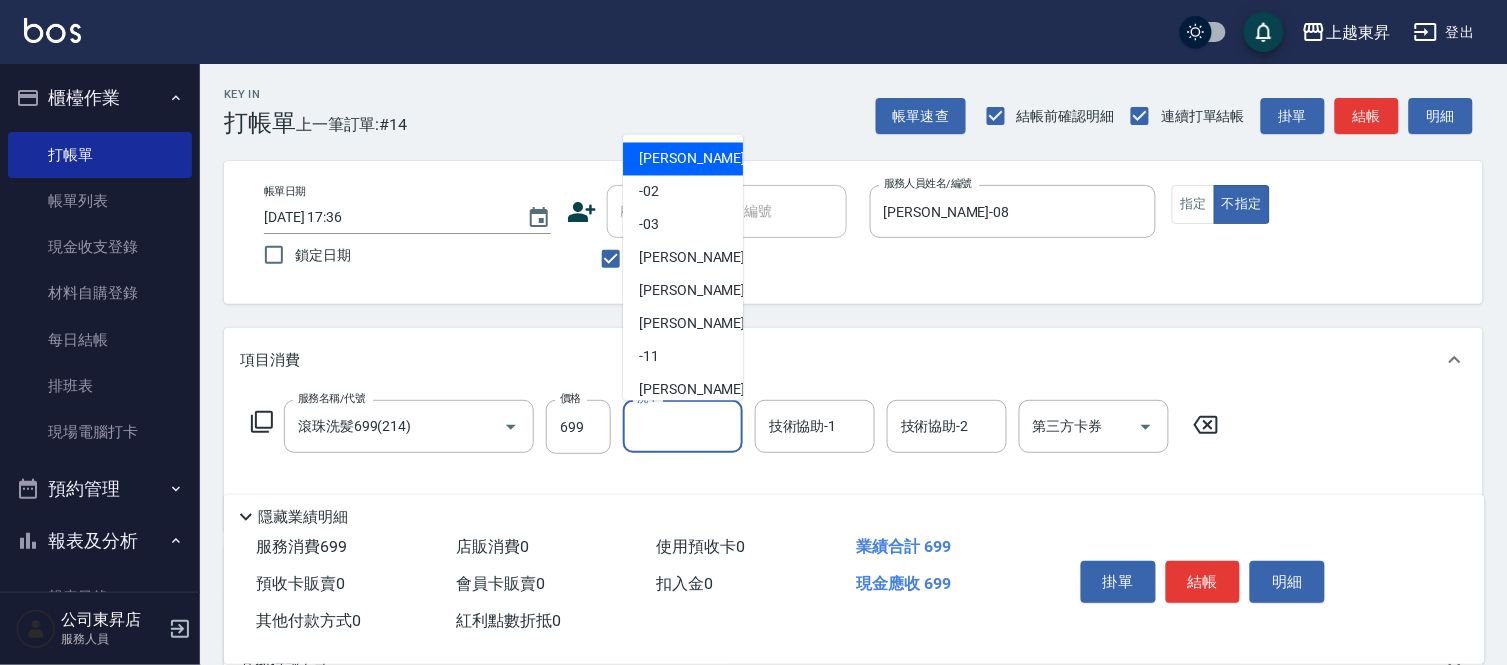 click on "洗-1" at bounding box center [683, 426] 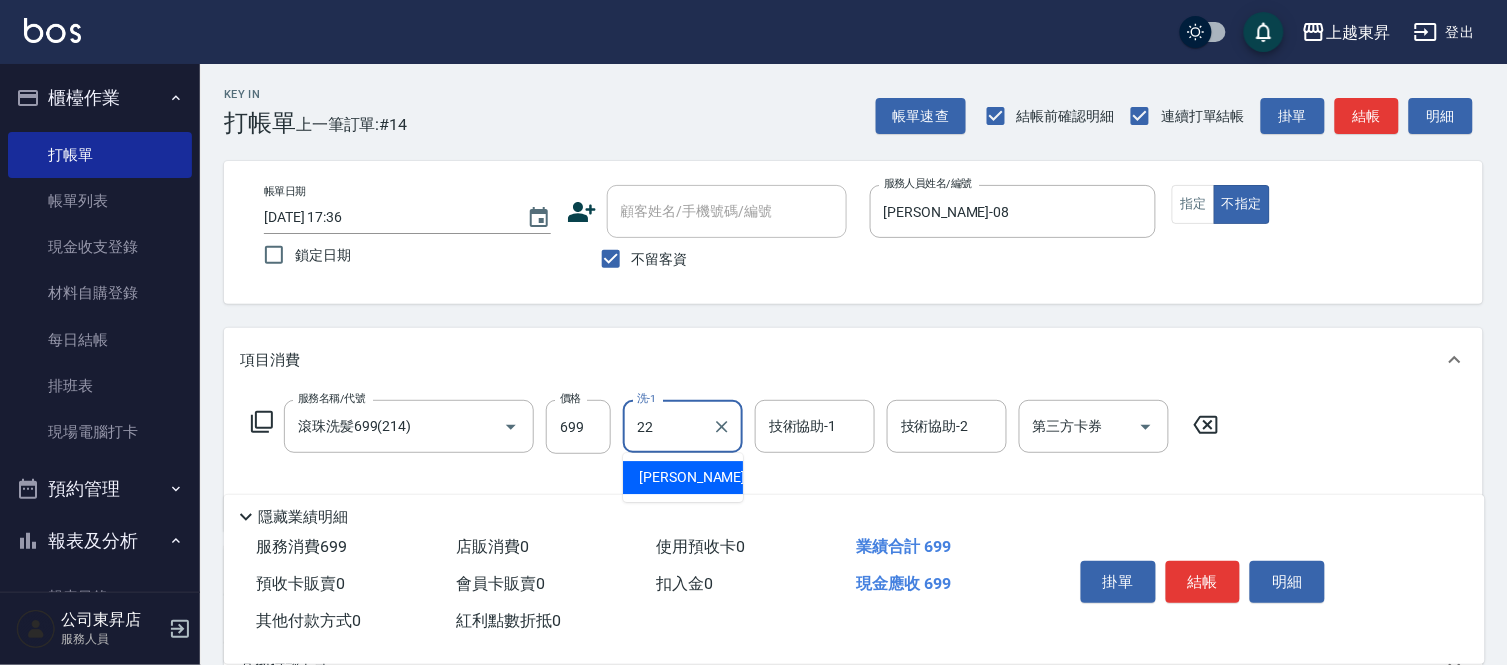 type on "[PERSON_NAME]-22" 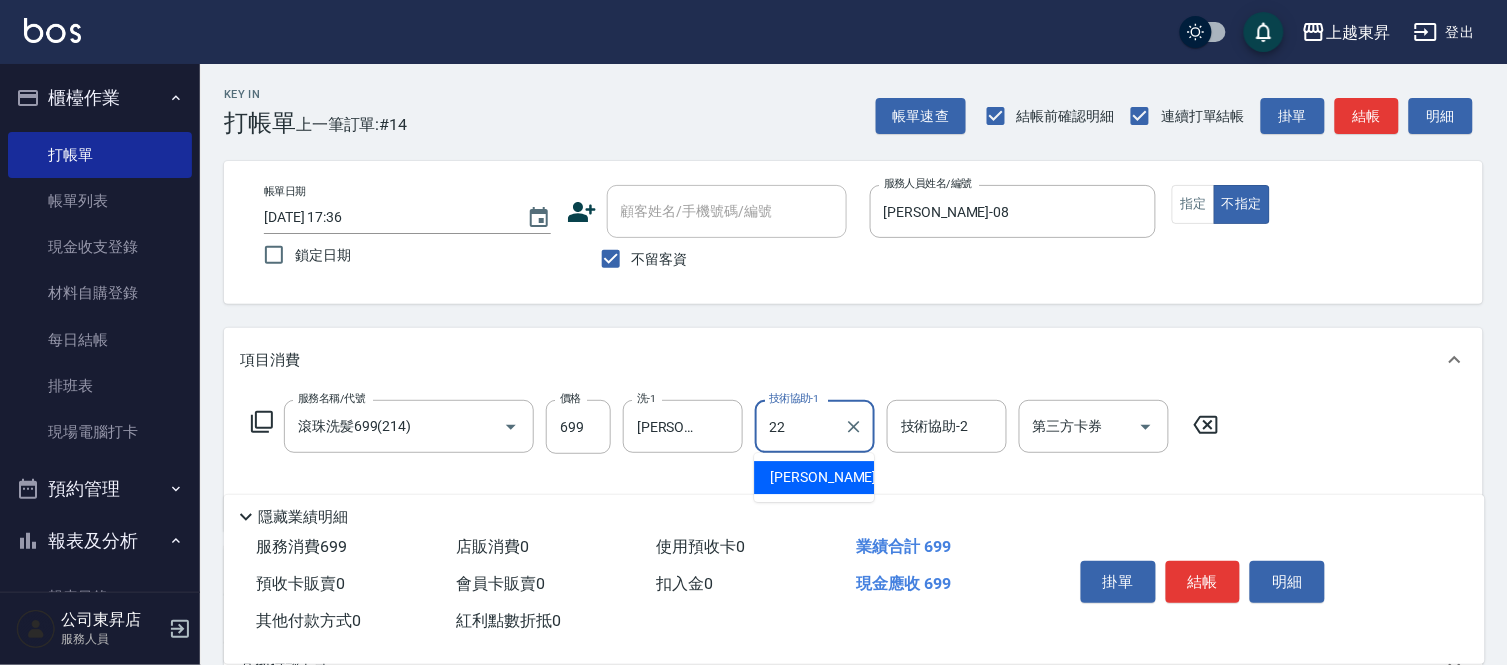type on "[PERSON_NAME]-22" 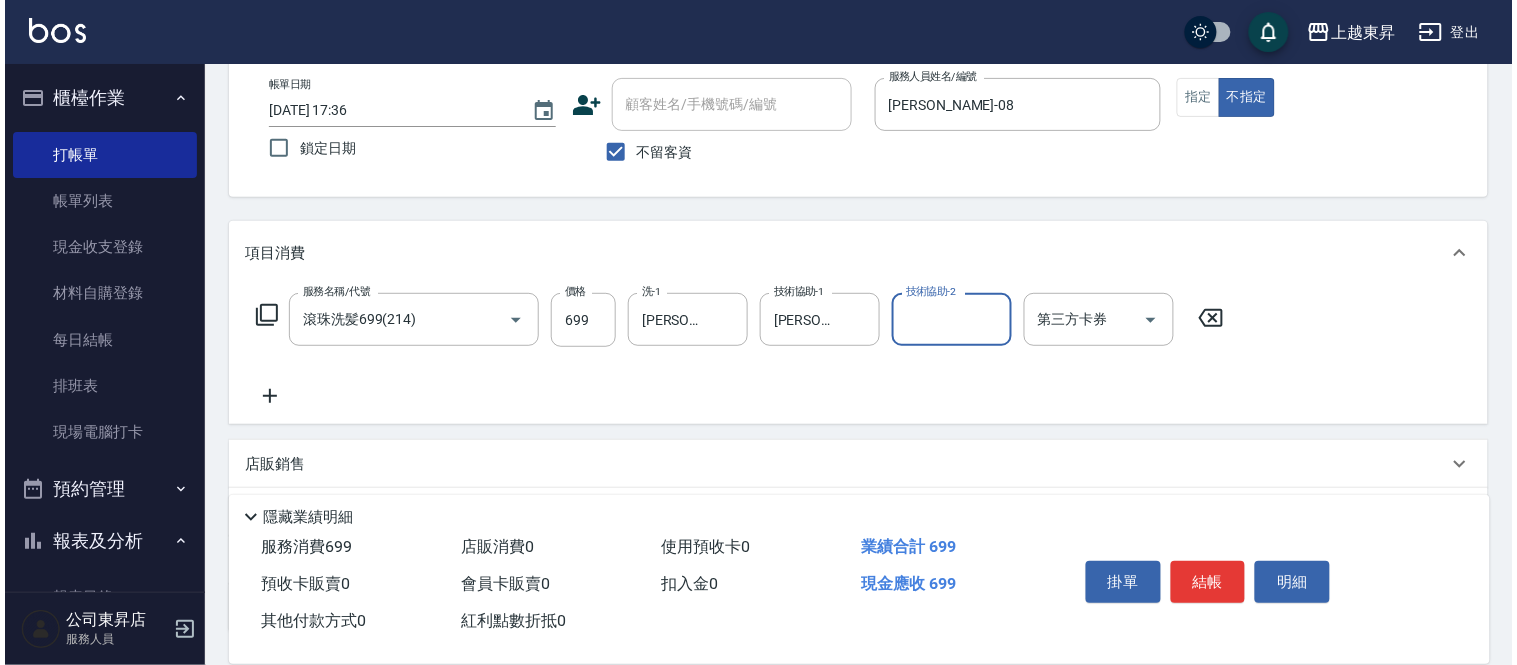 scroll, scrollTop: 263, scrollLeft: 0, axis: vertical 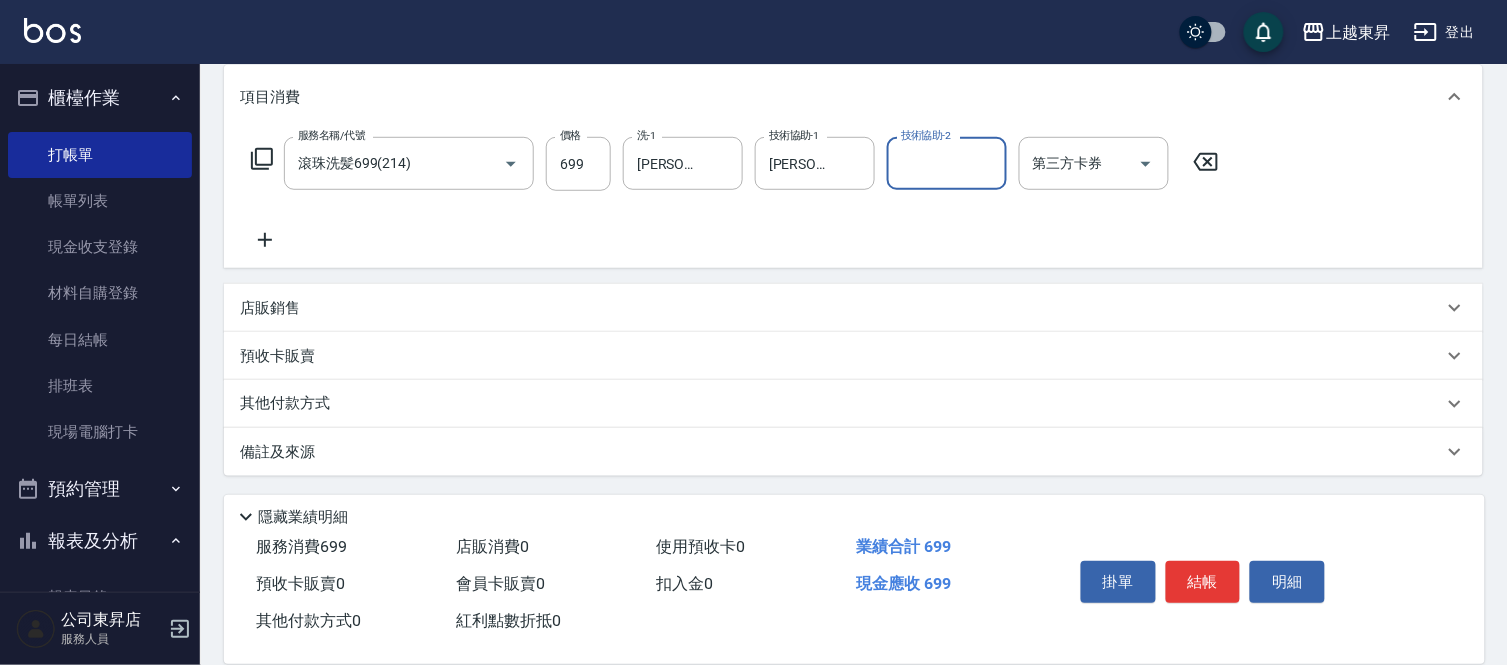 click 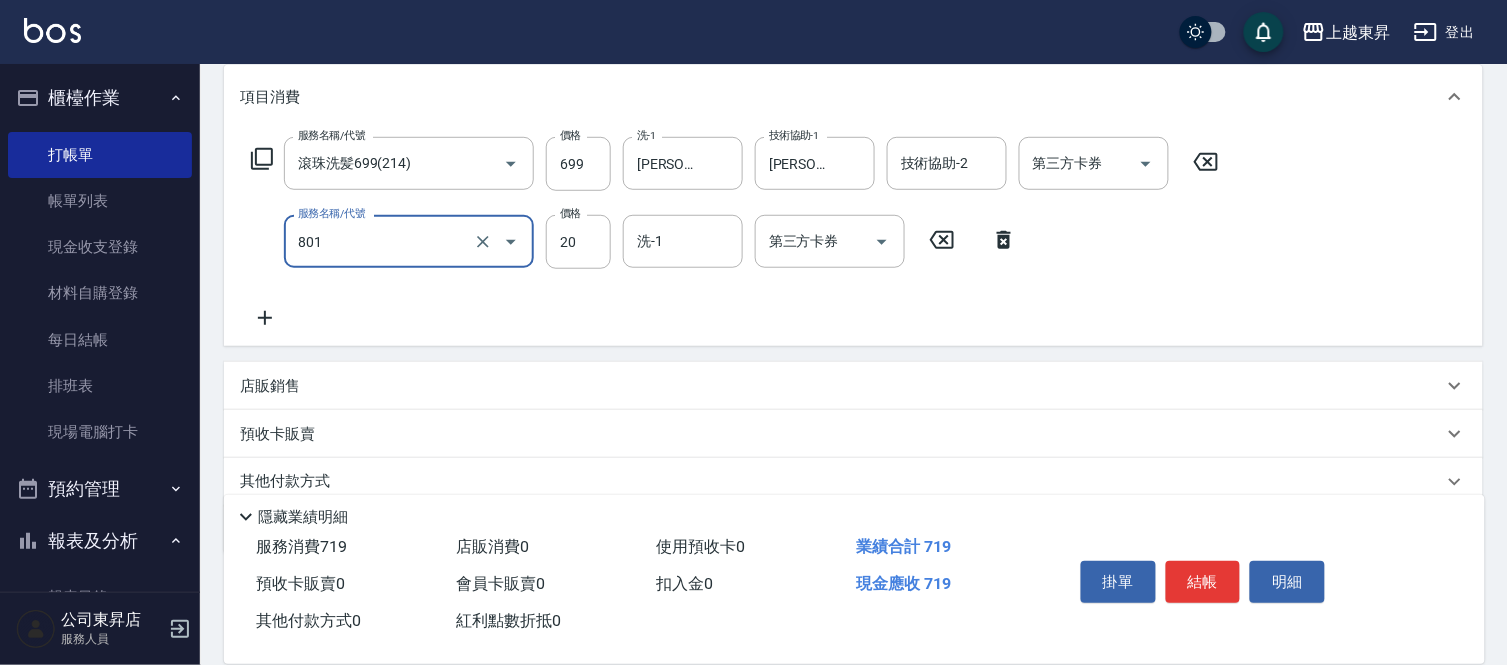 type on "潤絲(801)" 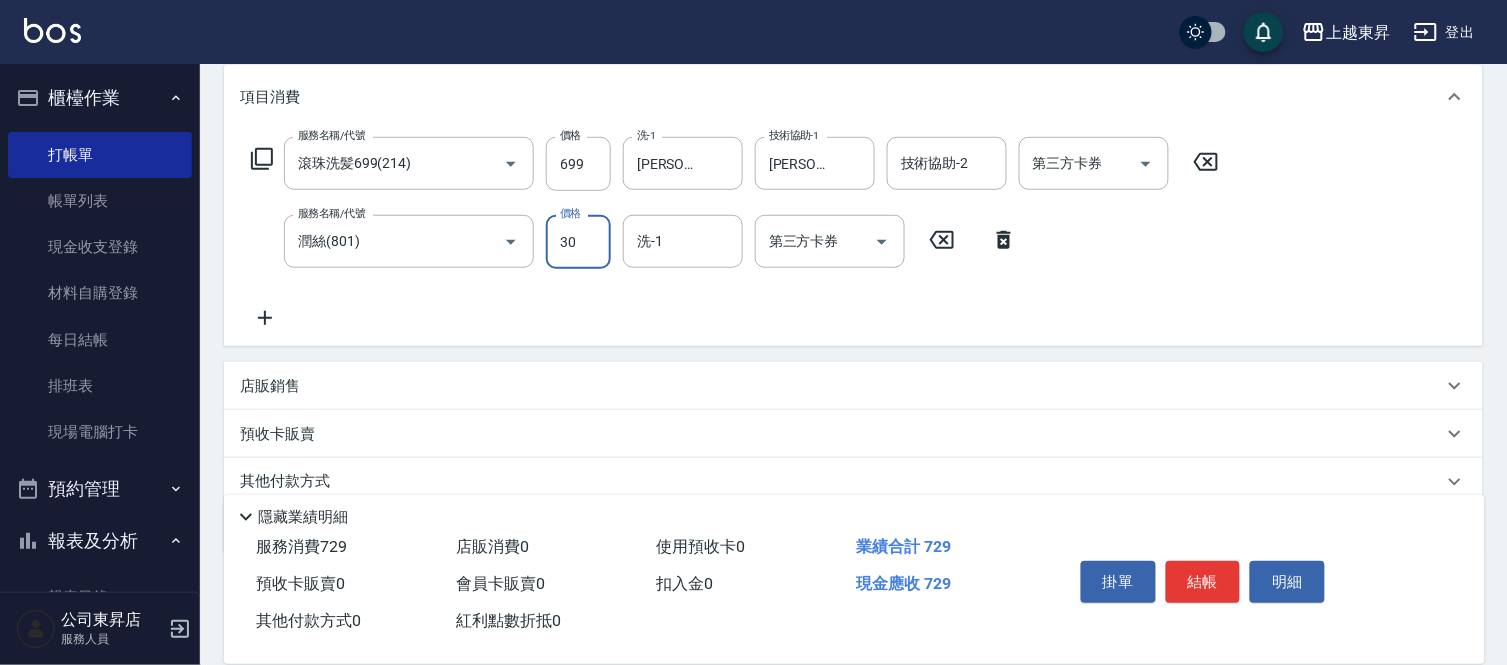 type on "30" 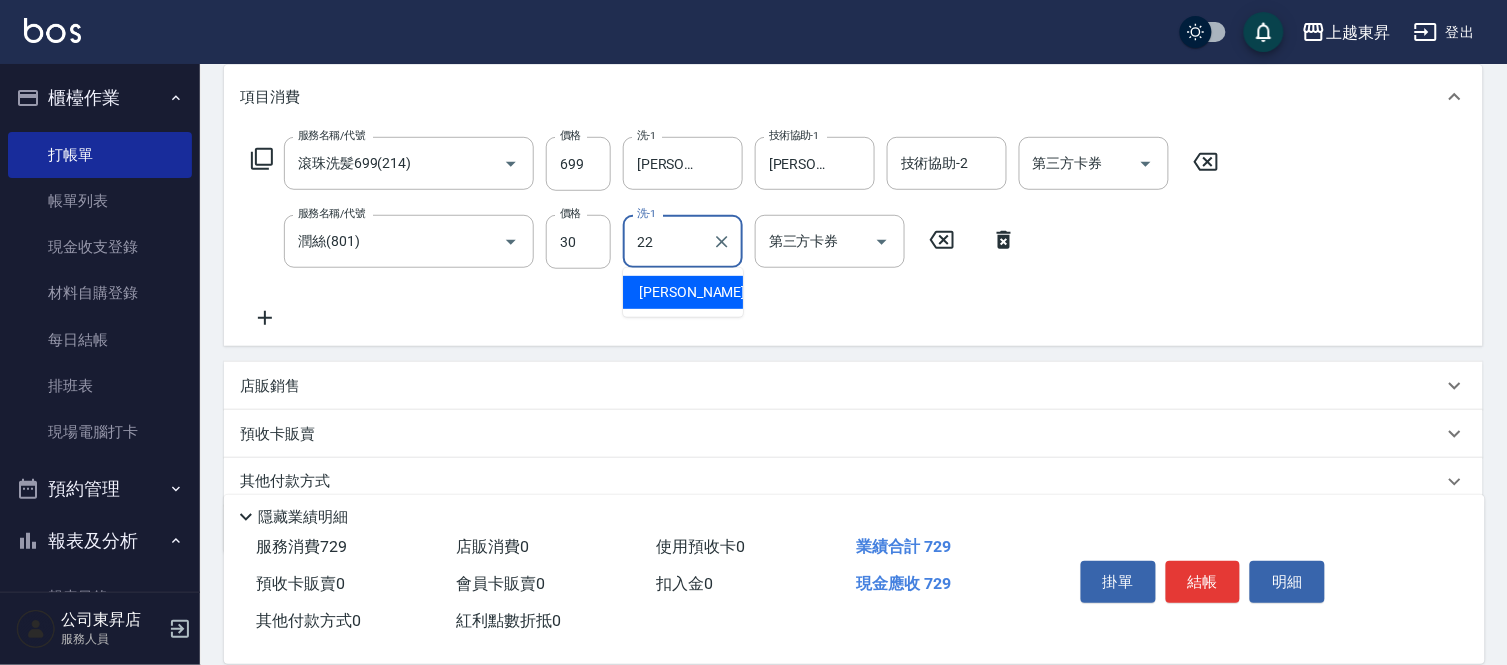 type on "[PERSON_NAME]-22" 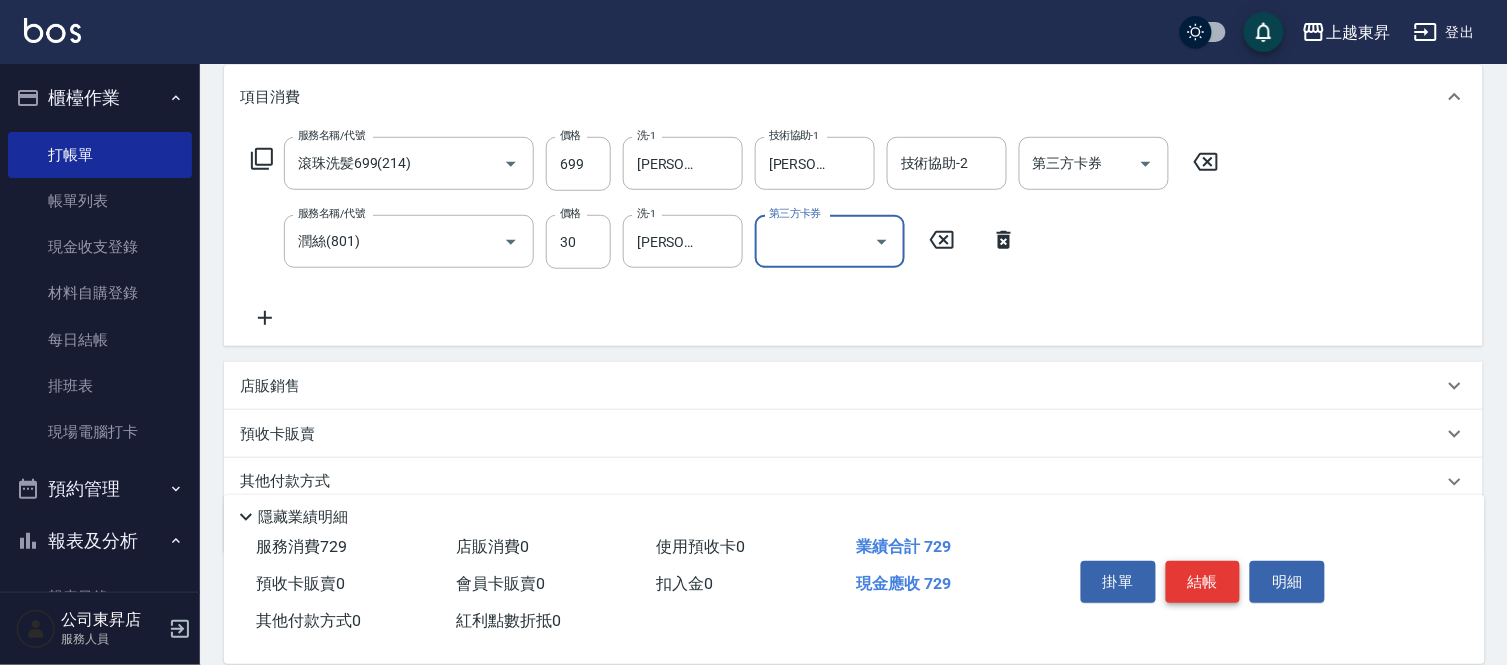 click on "結帳" at bounding box center [1203, 582] 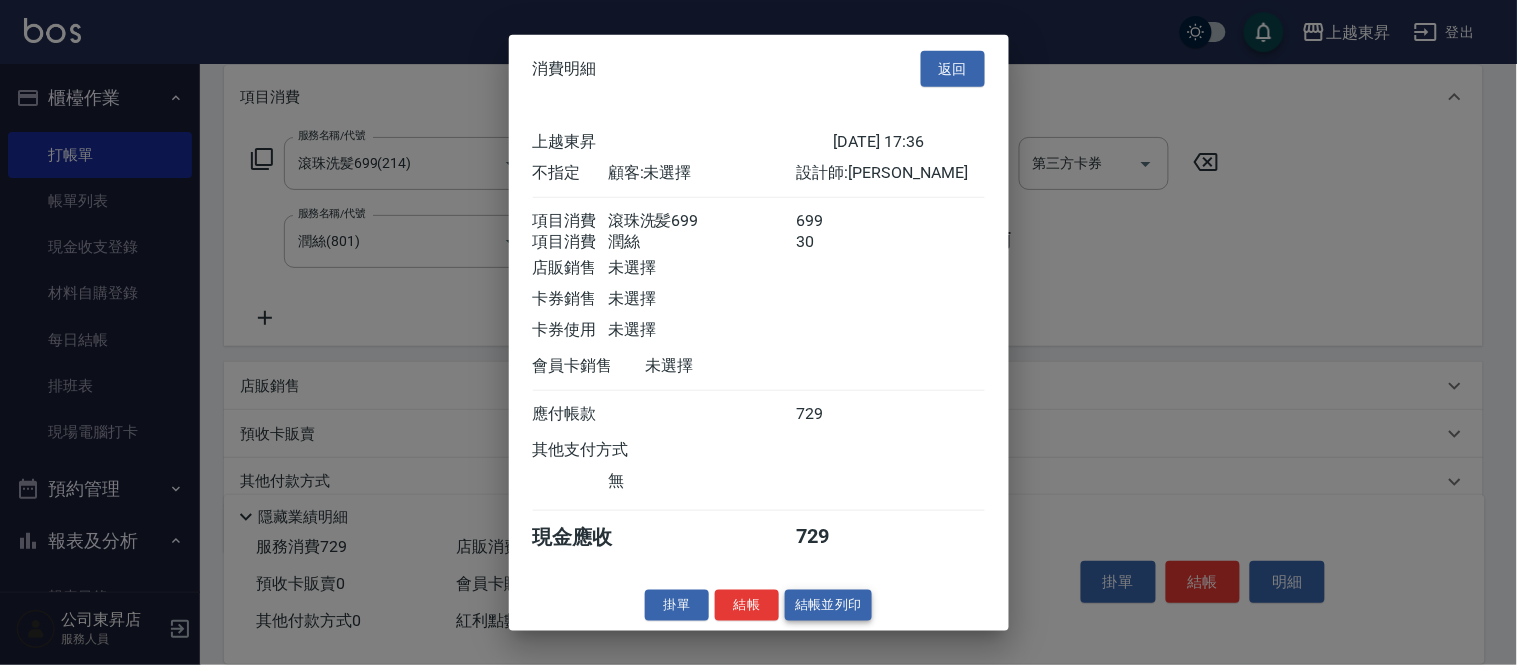 click on "結帳並列印" at bounding box center (828, 605) 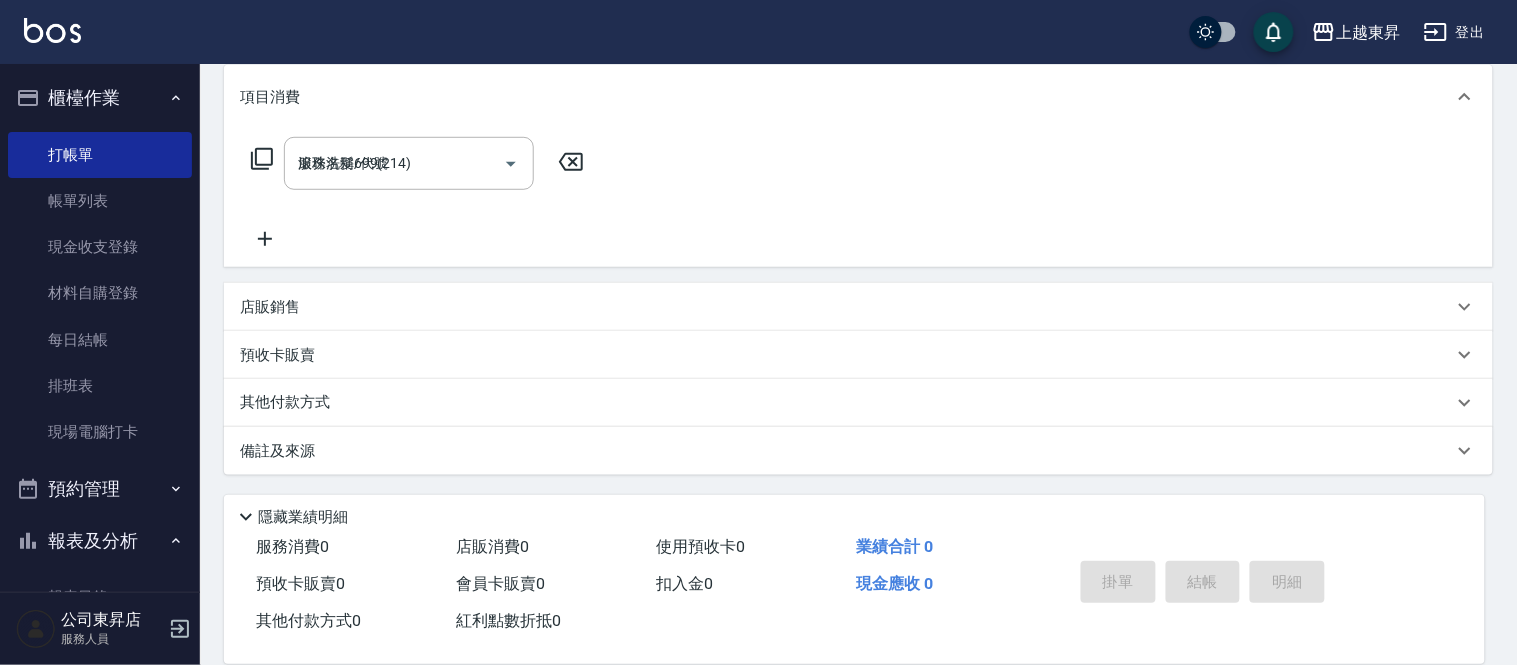 type on "[DATE] 18:04" 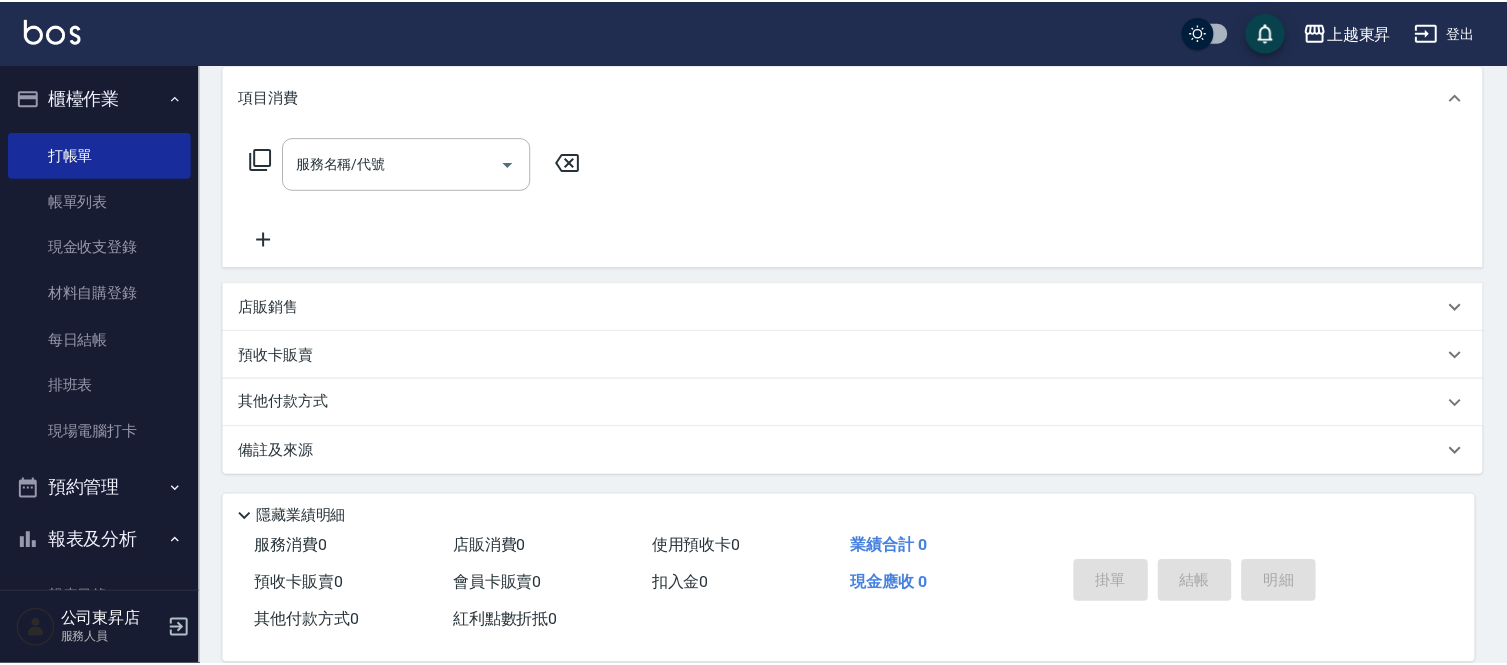 scroll, scrollTop: 0, scrollLeft: 0, axis: both 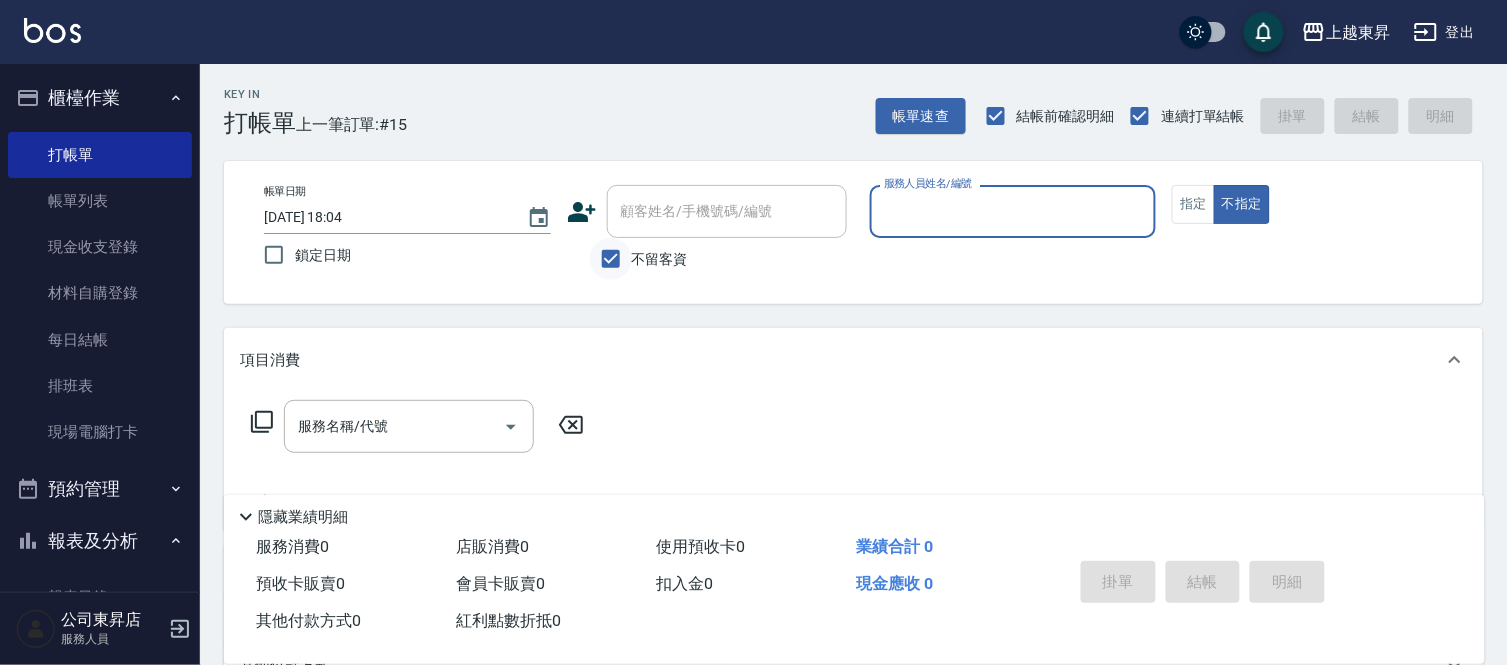 click on "不留客資" at bounding box center [611, 259] 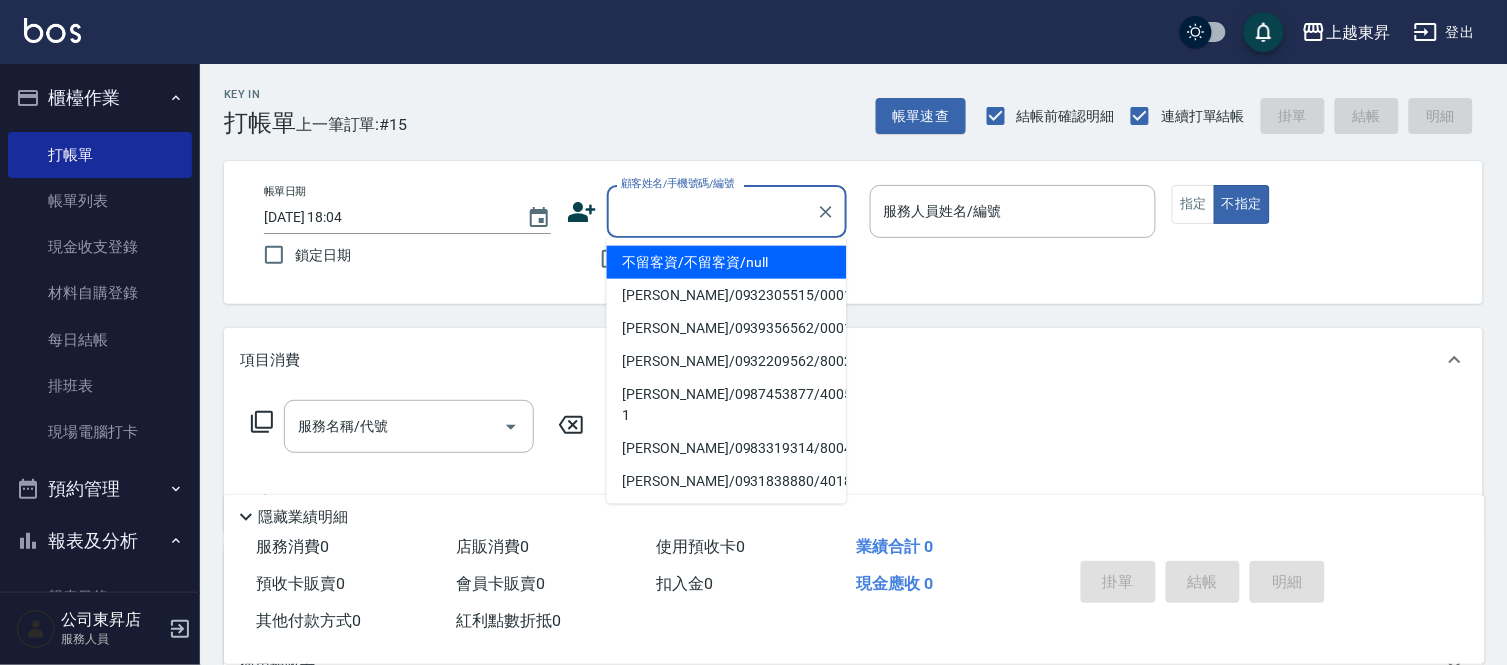 click on "顧客姓名/手機號碼/編號" at bounding box center [712, 211] 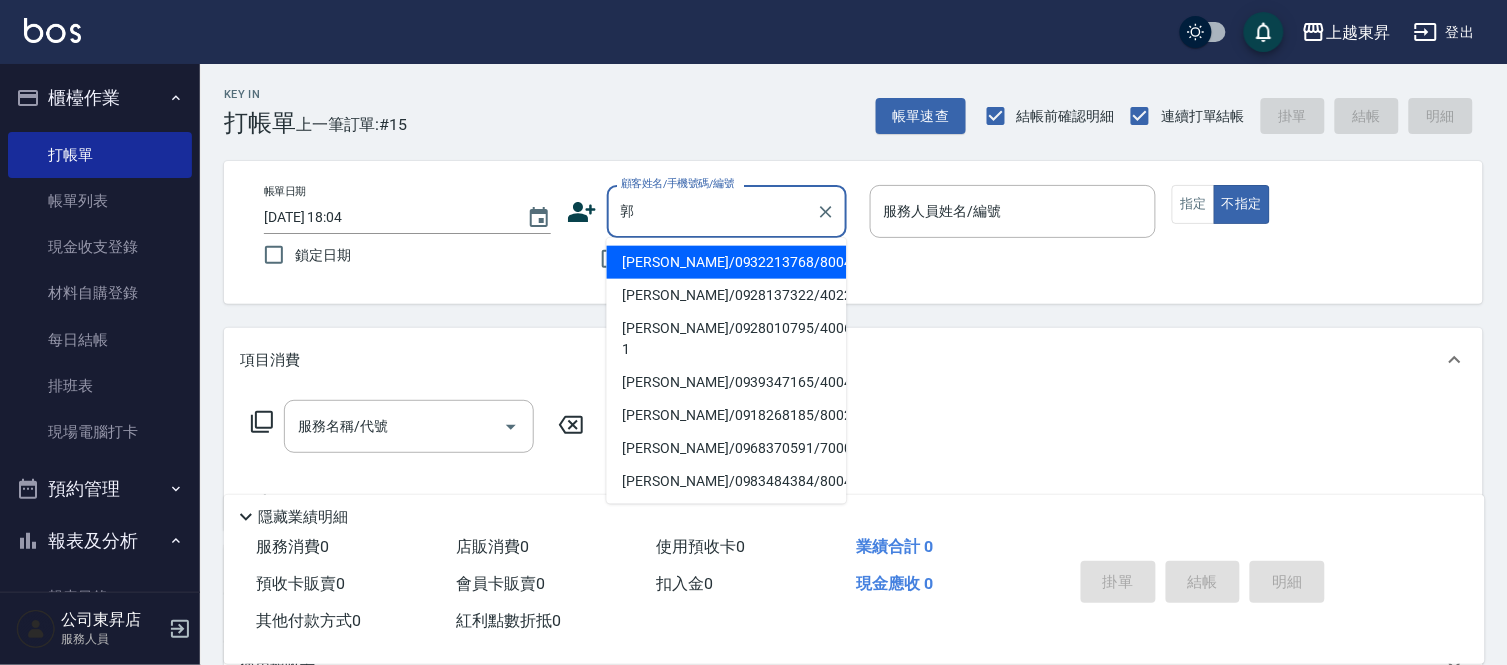 click on "[PERSON_NAME]/0932213768/80044" at bounding box center [727, 262] 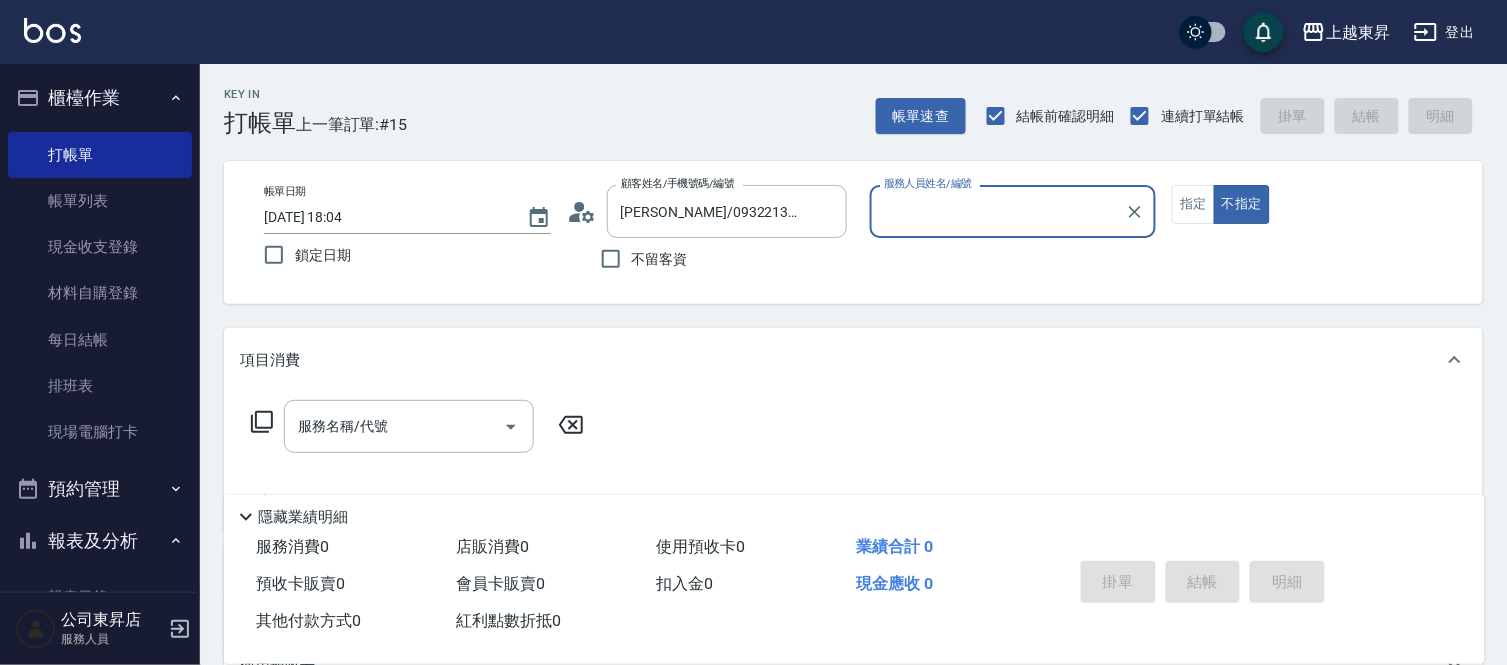 type on "[PERSON_NAME]-08" 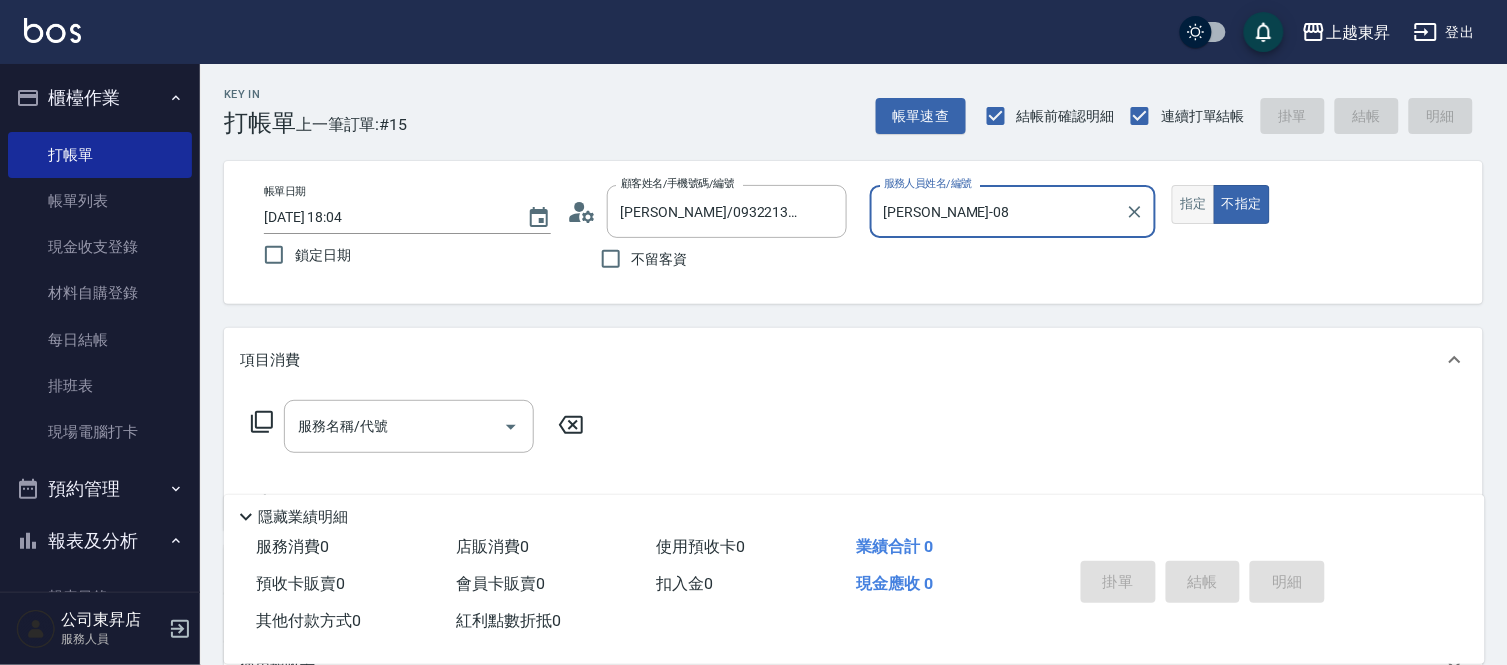 click on "指定" at bounding box center [1193, 204] 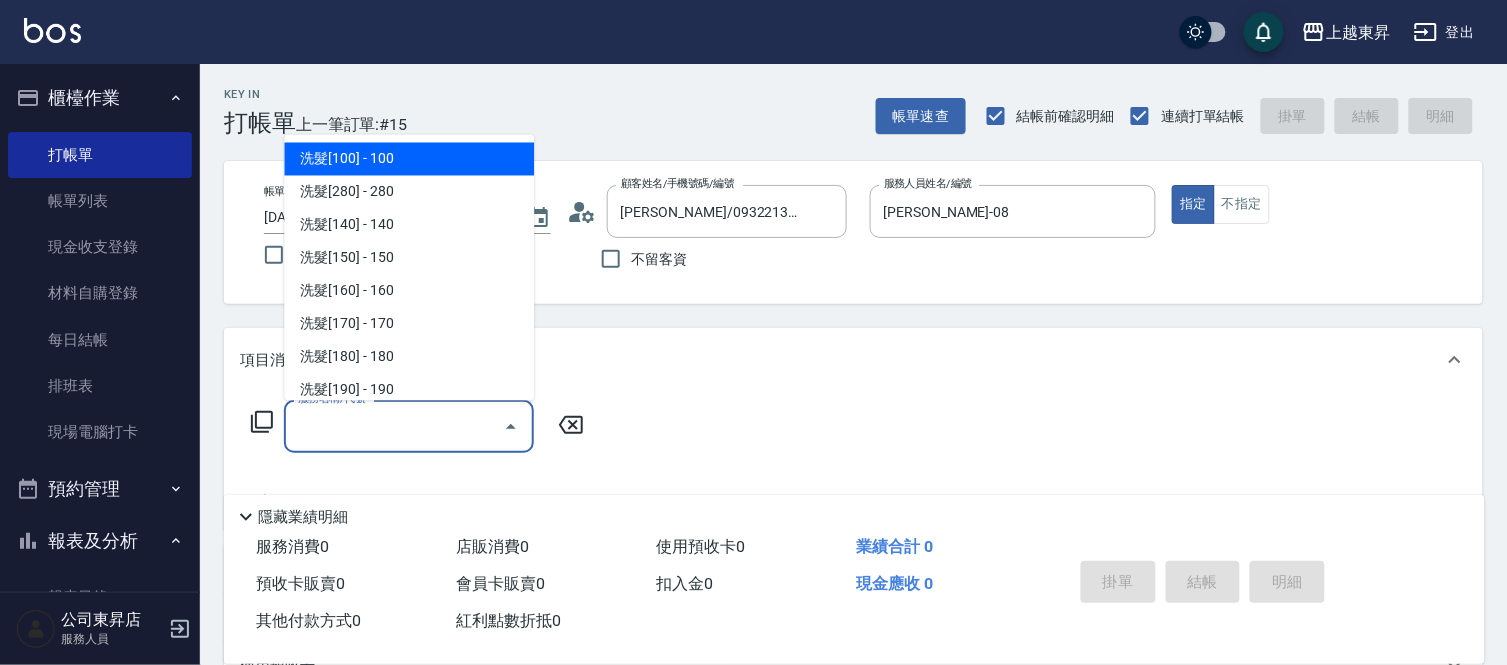 click on "服務名稱/代號" at bounding box center (394, 426) 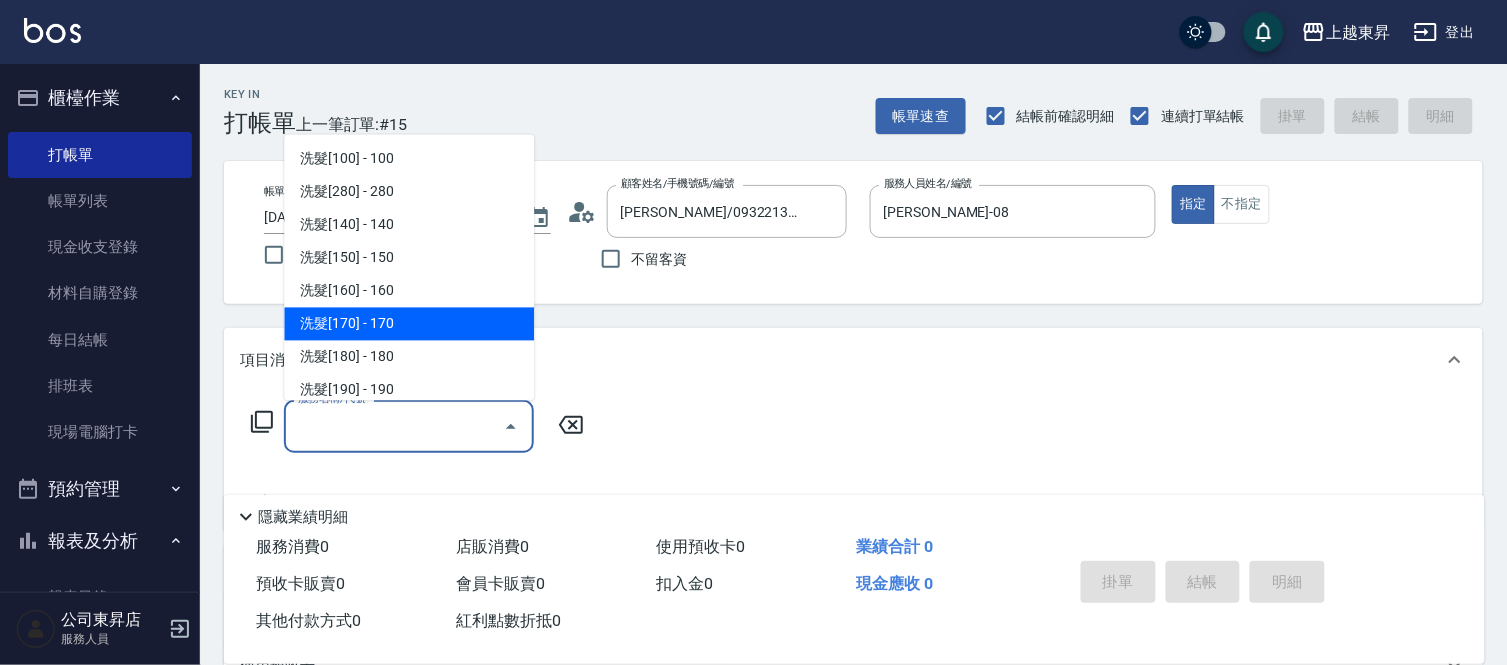 scroll, scrollTop: 333, scrollLeft: 0, axis: vertical 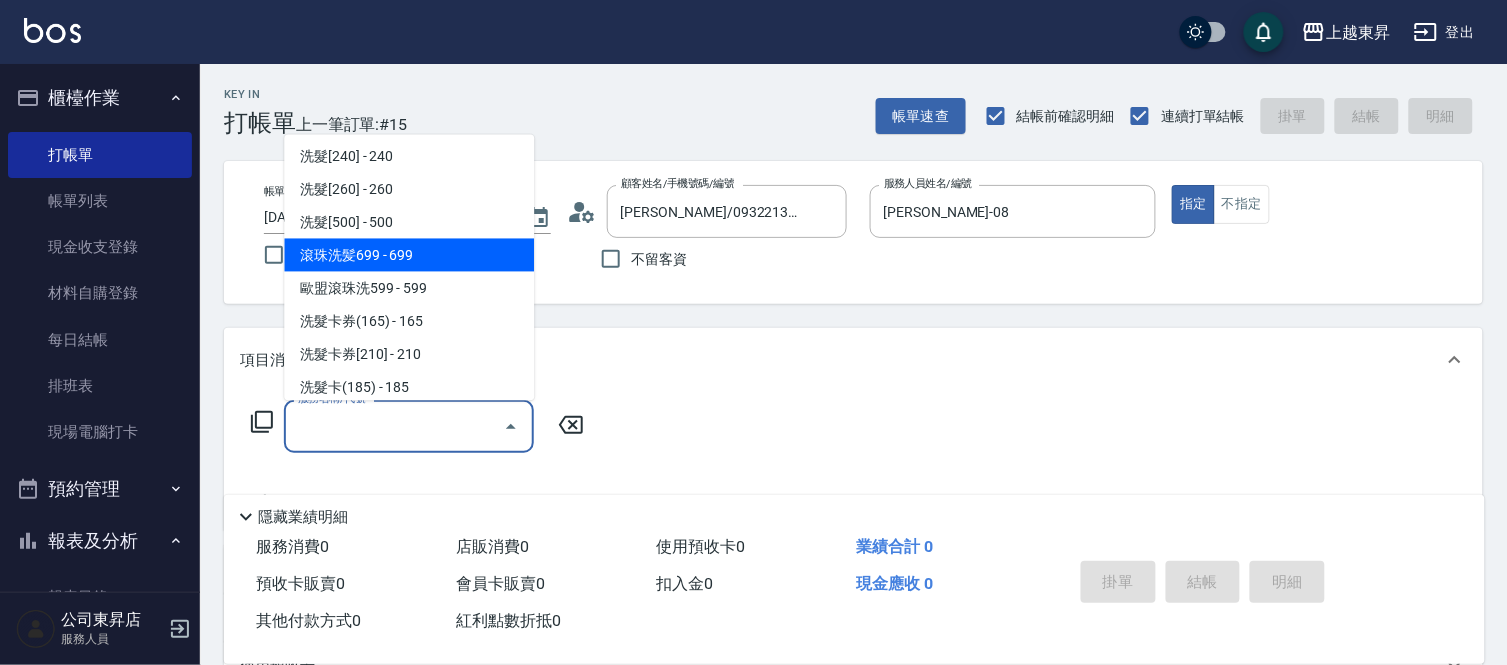 click on "滾珠洗髪699 - 699" at bounding box center [409, 255] 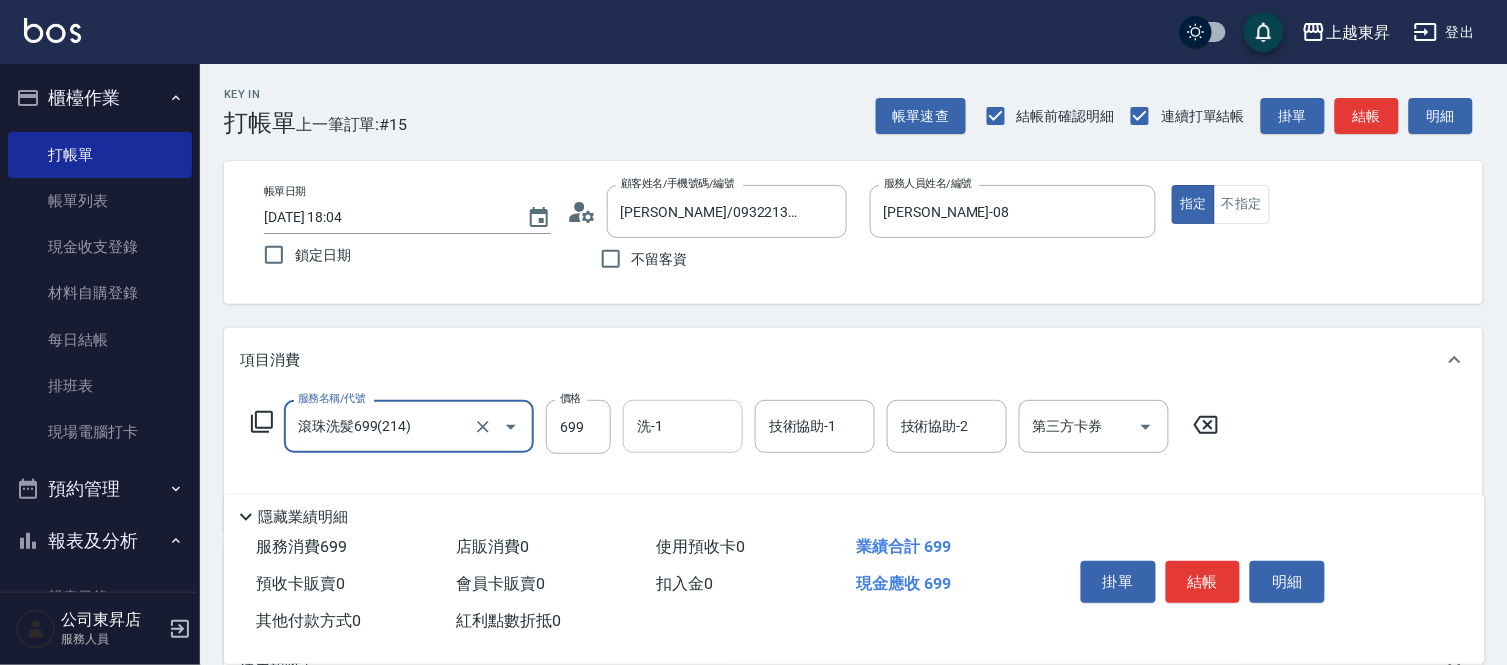 click on "洗-1" at bounding box center (683, 426) 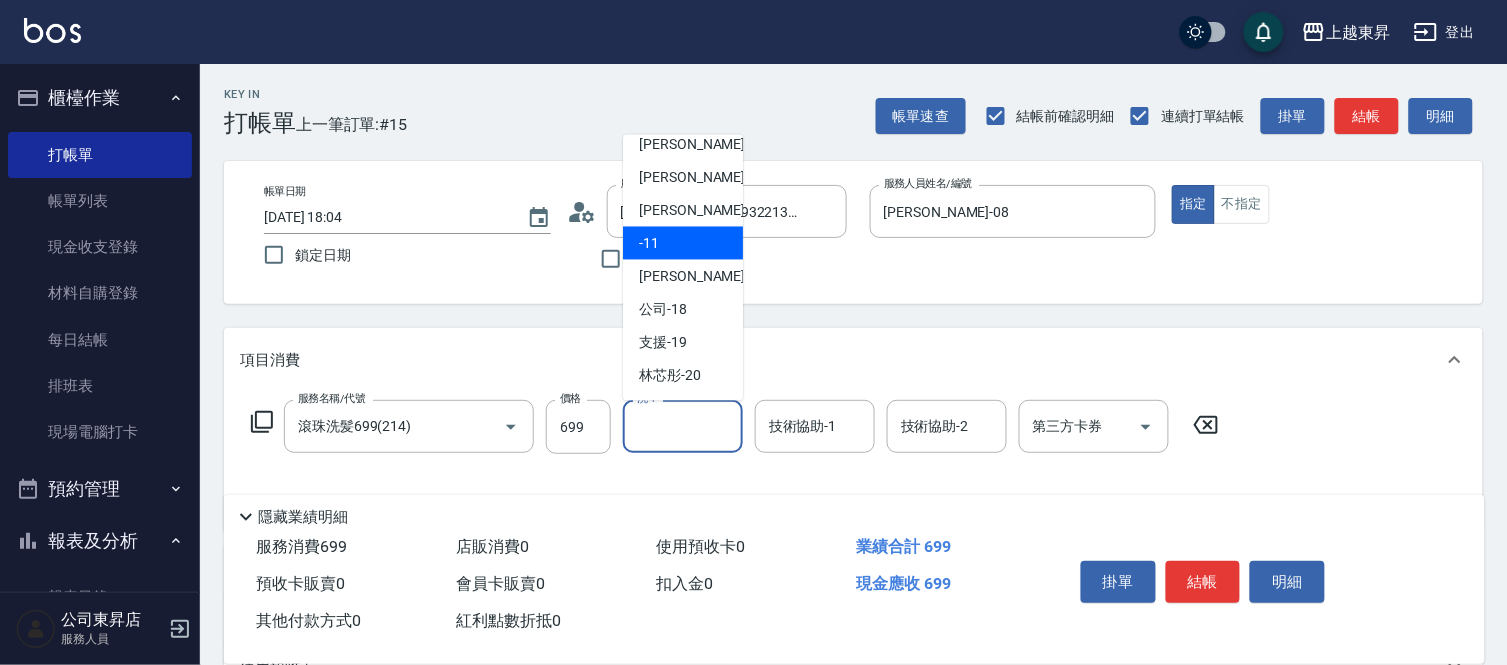 scroll, scrollTop: 222, scrollLeft: 0, axis: vertical 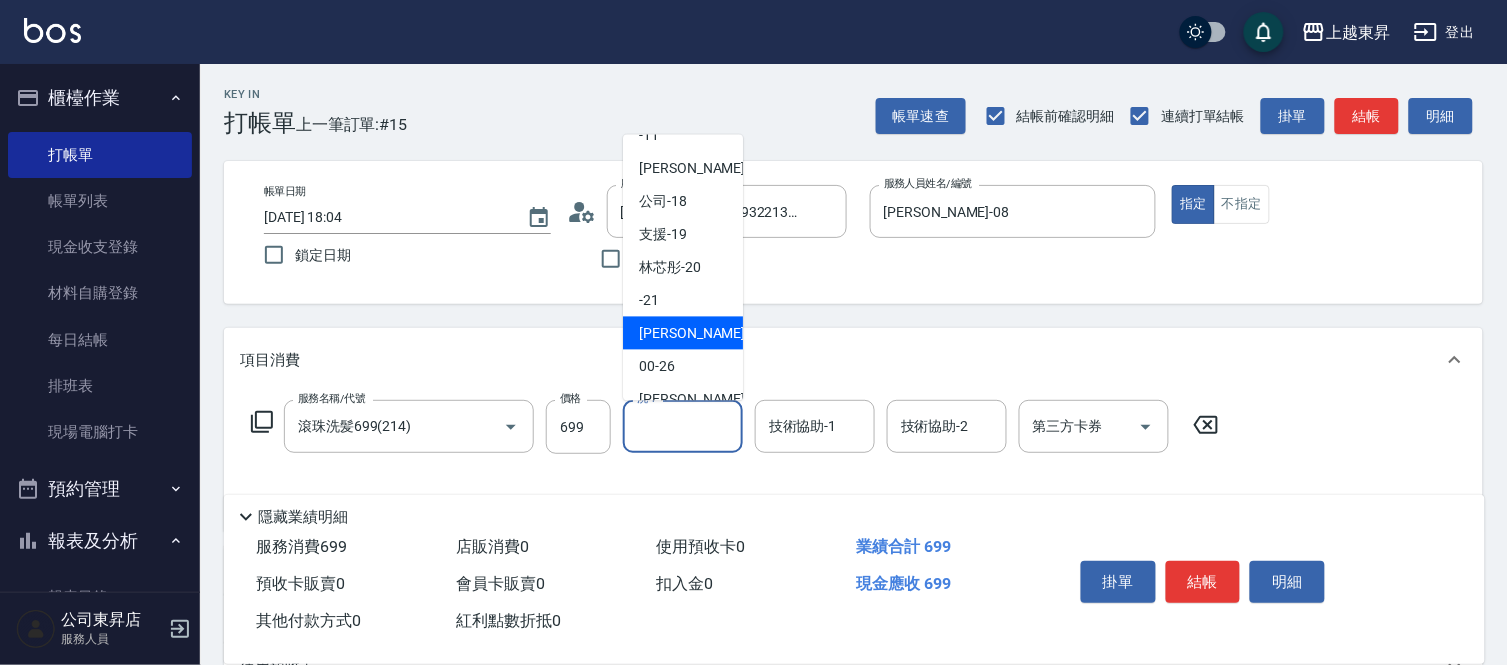 click on "[PERSON_NAME]-22" at bounding box center (702, 333) 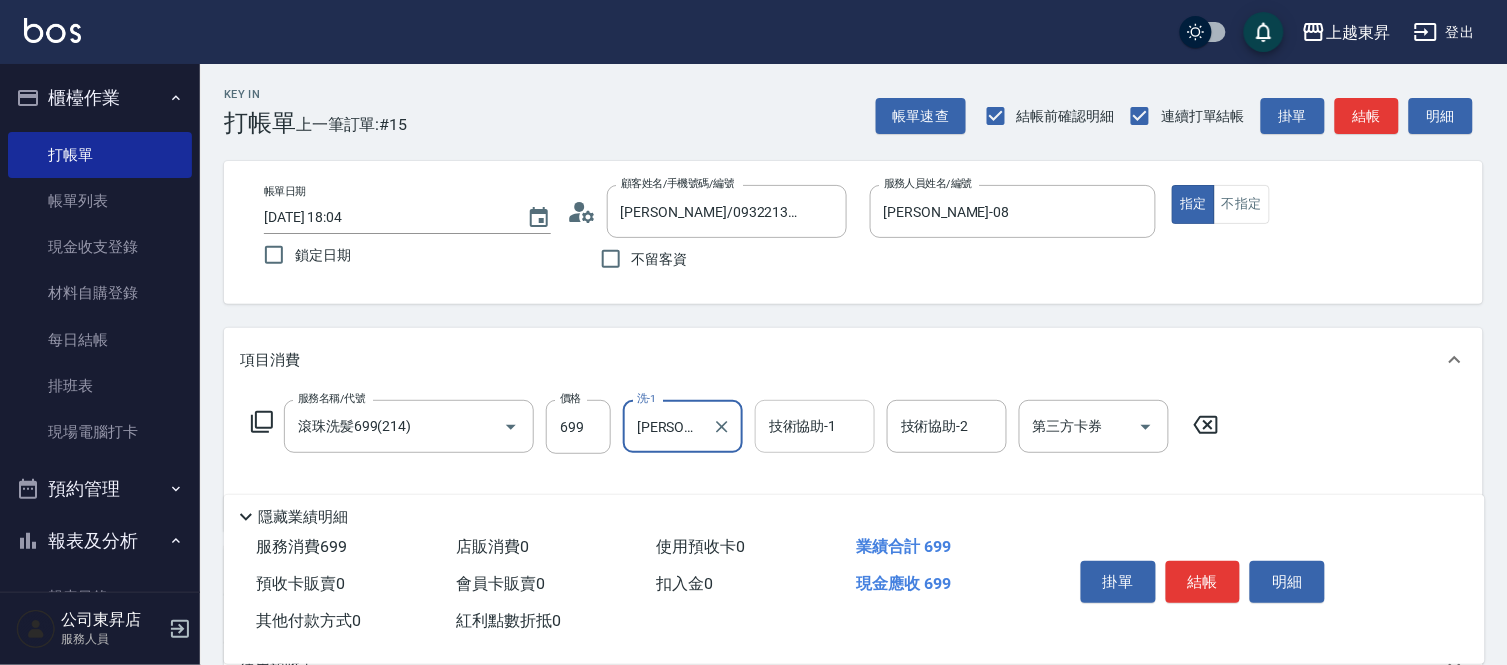 click on "技術協助-1" at bounding box center (815, 426) 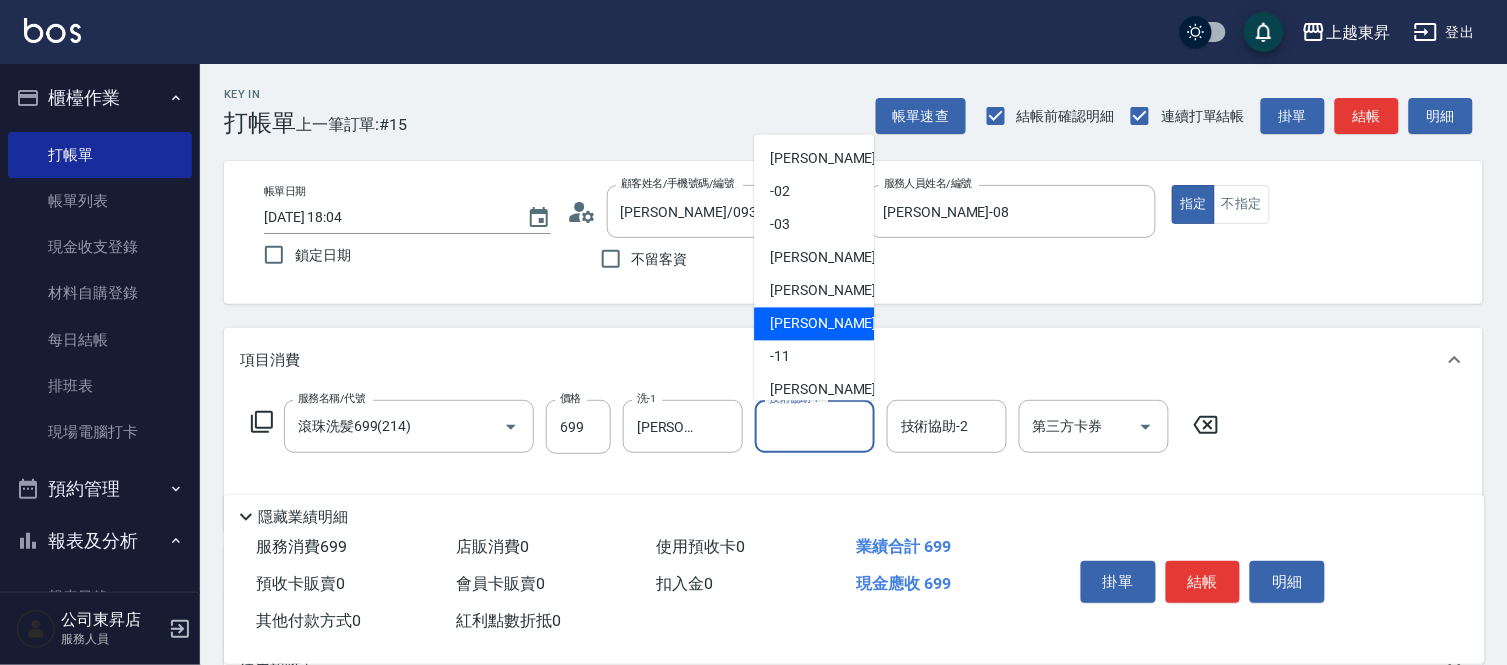 click on "[PERSON_NAME]-08" at bounding box center [833, 324] 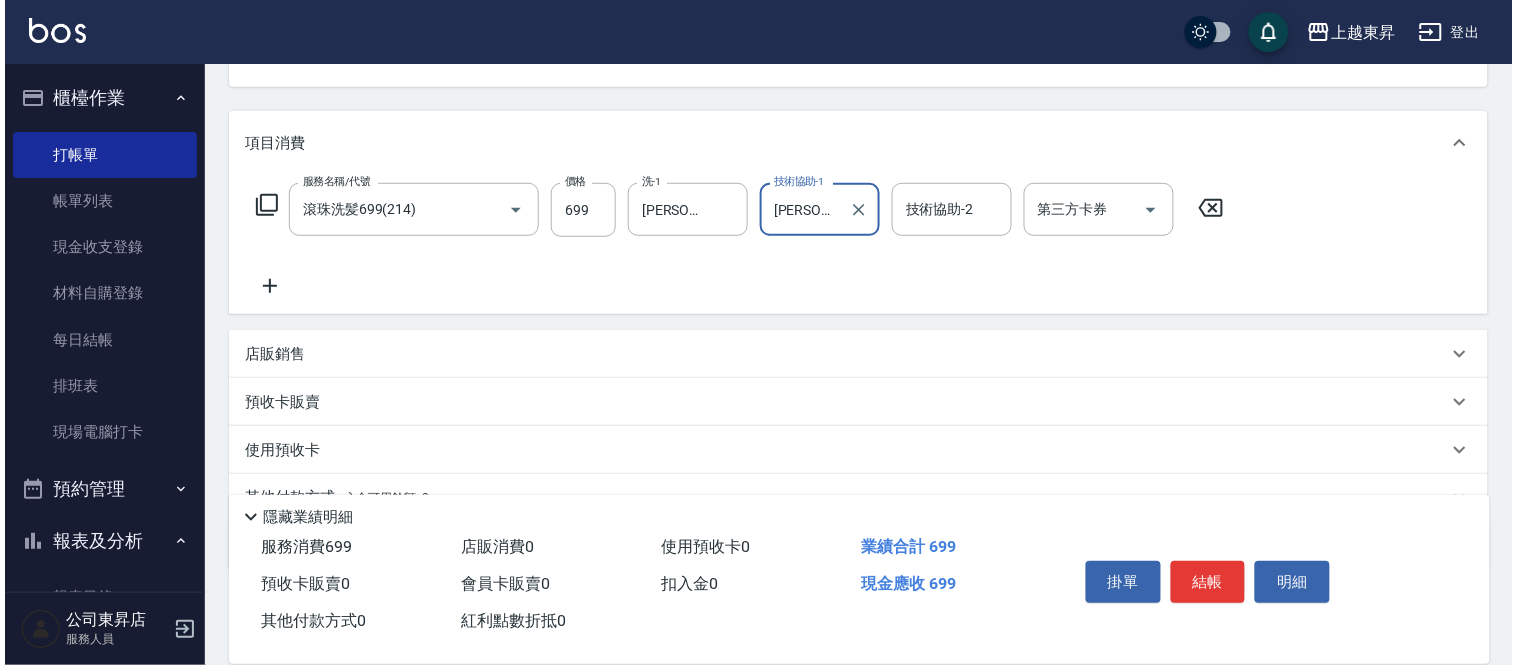 scroll, scrollTop: 222, scrollLeft: 0, axis: vertical 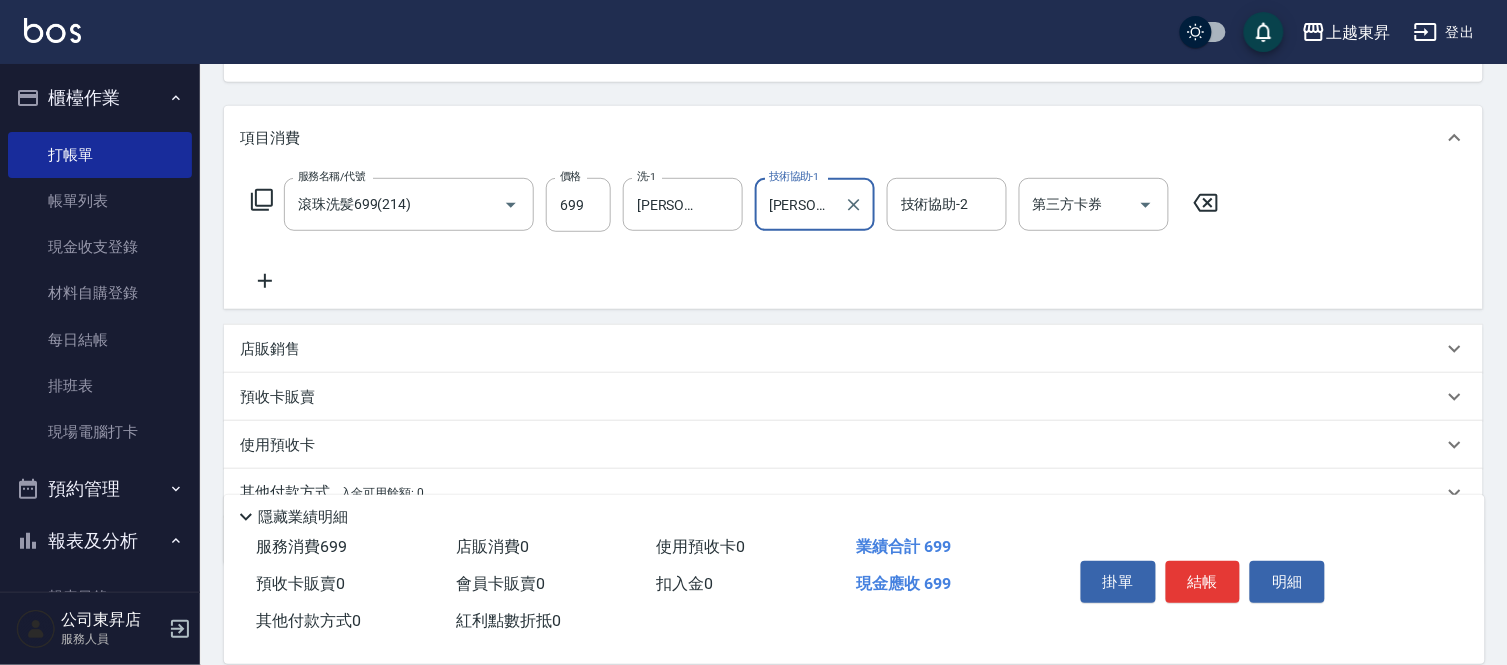 click 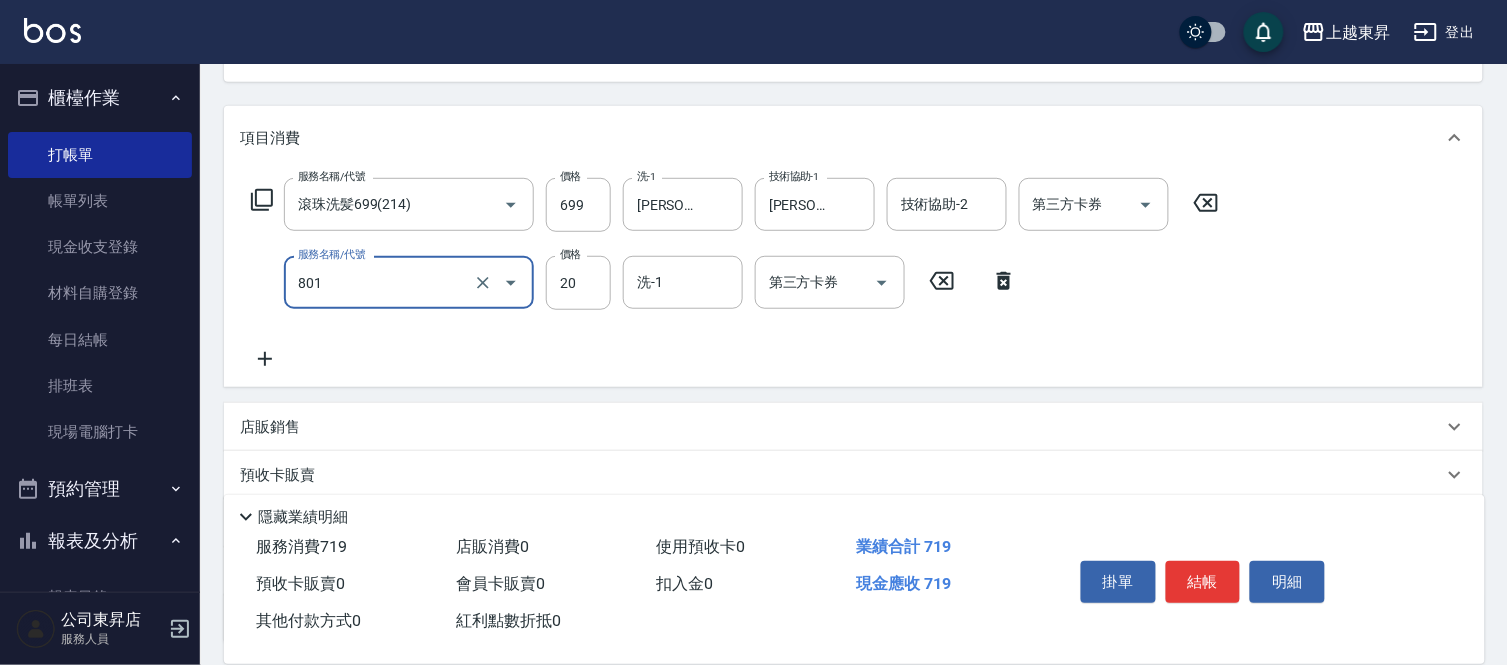 type on "潤絲(801)" 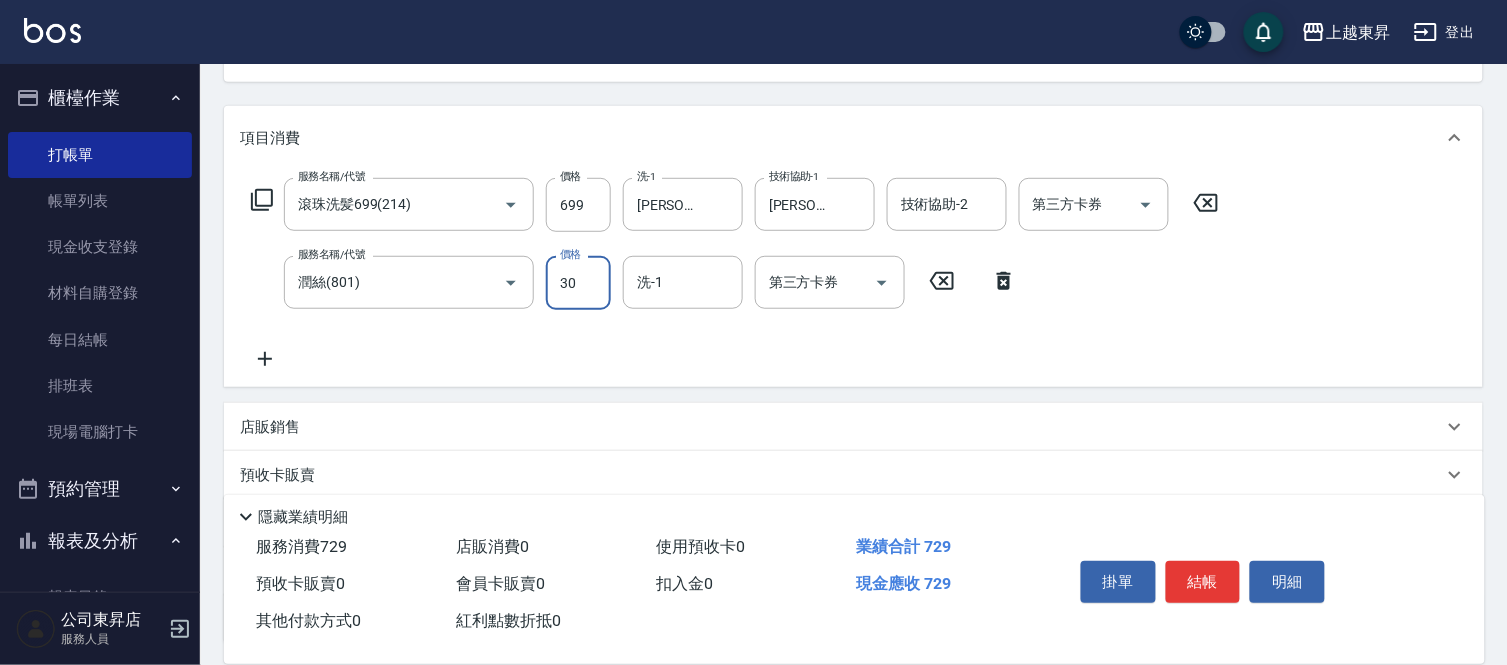 type on "30" 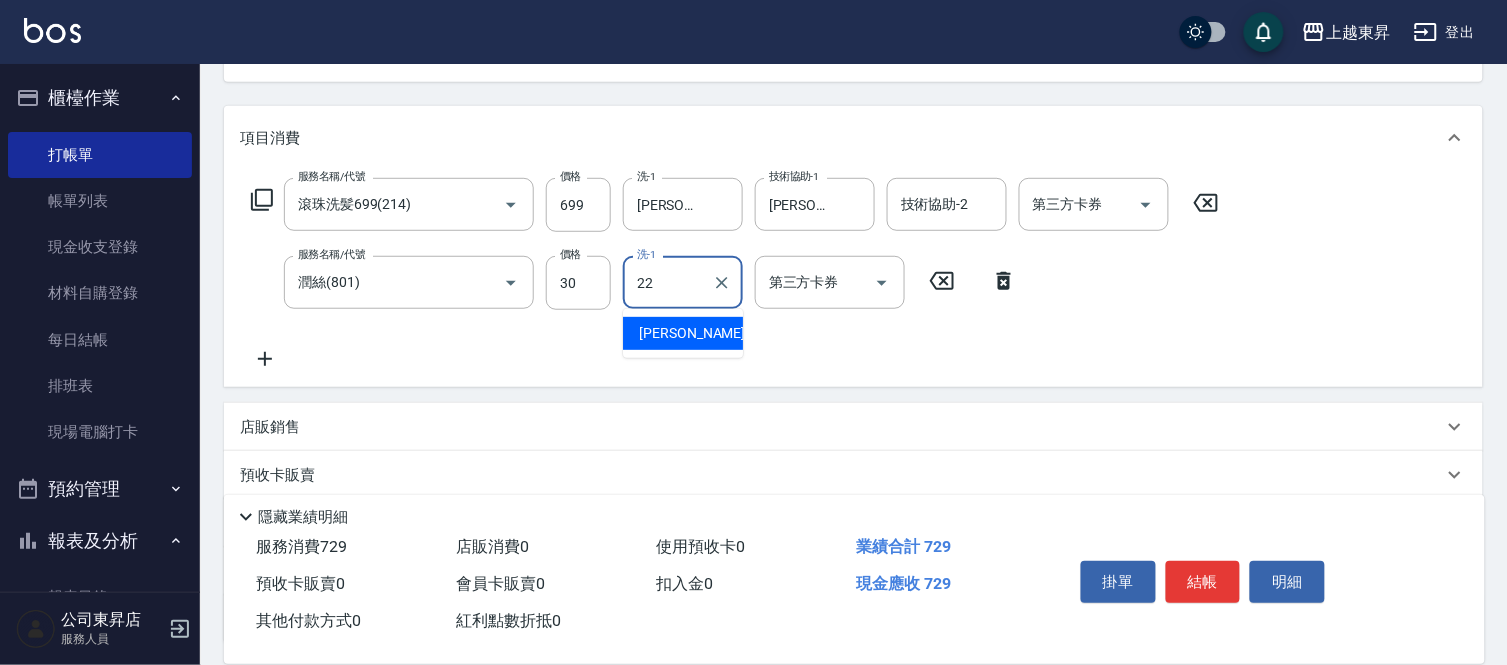 type on "[PERSON_NAME]-22" 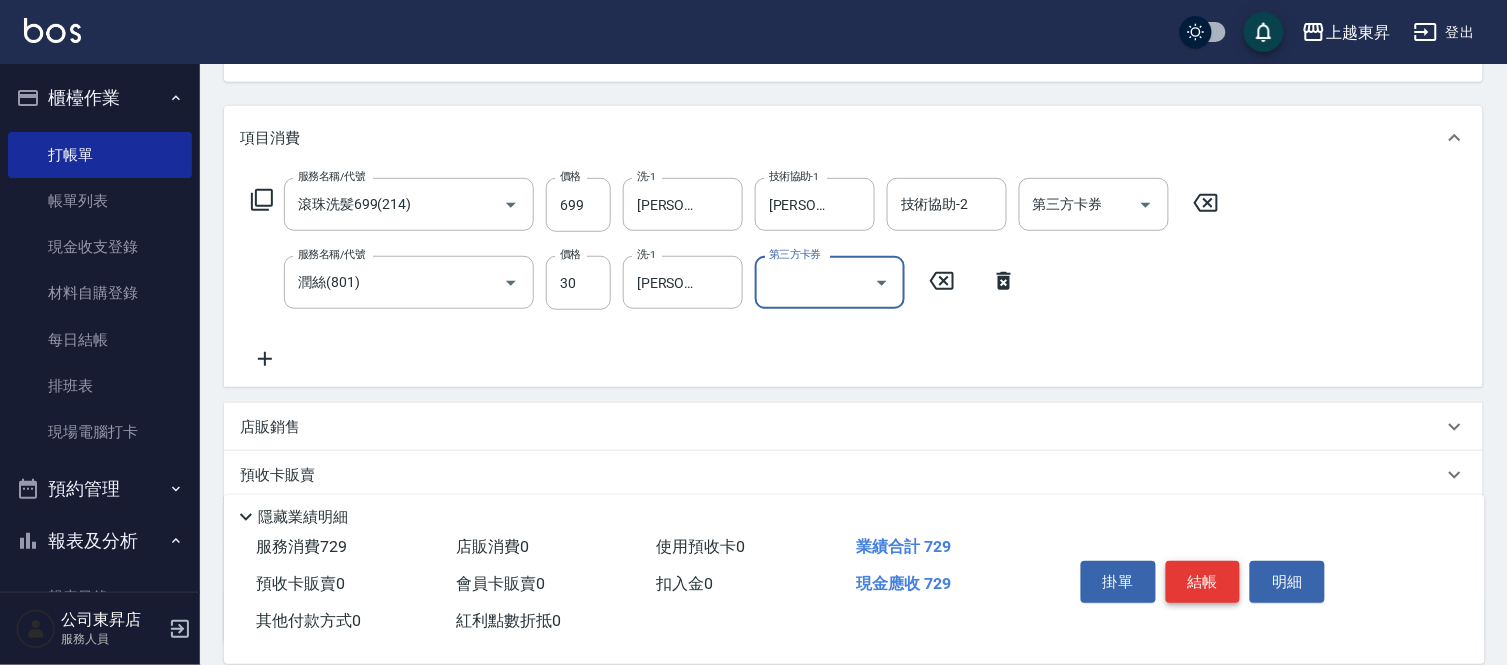 click on "結帳" at bounding box center (1203, 582) 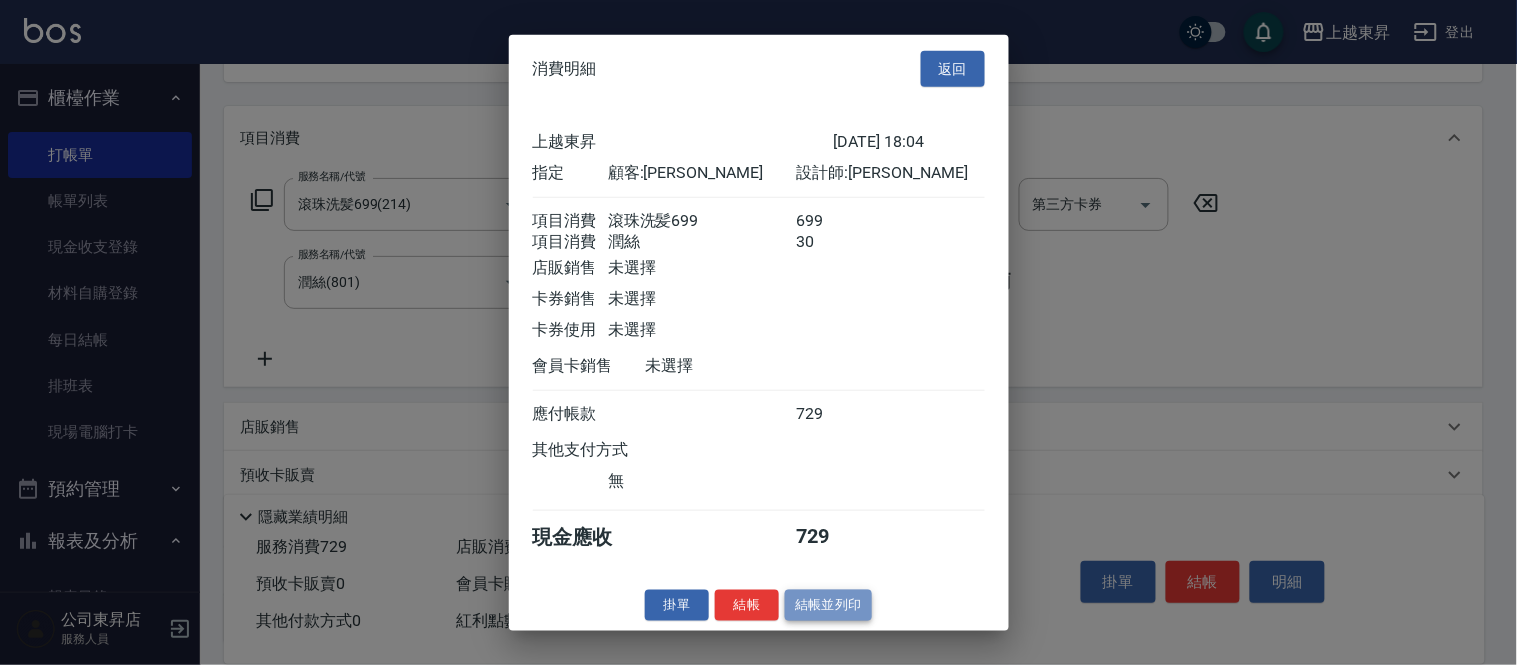 click on "結帳並列印" at bounding box center (828, 605) 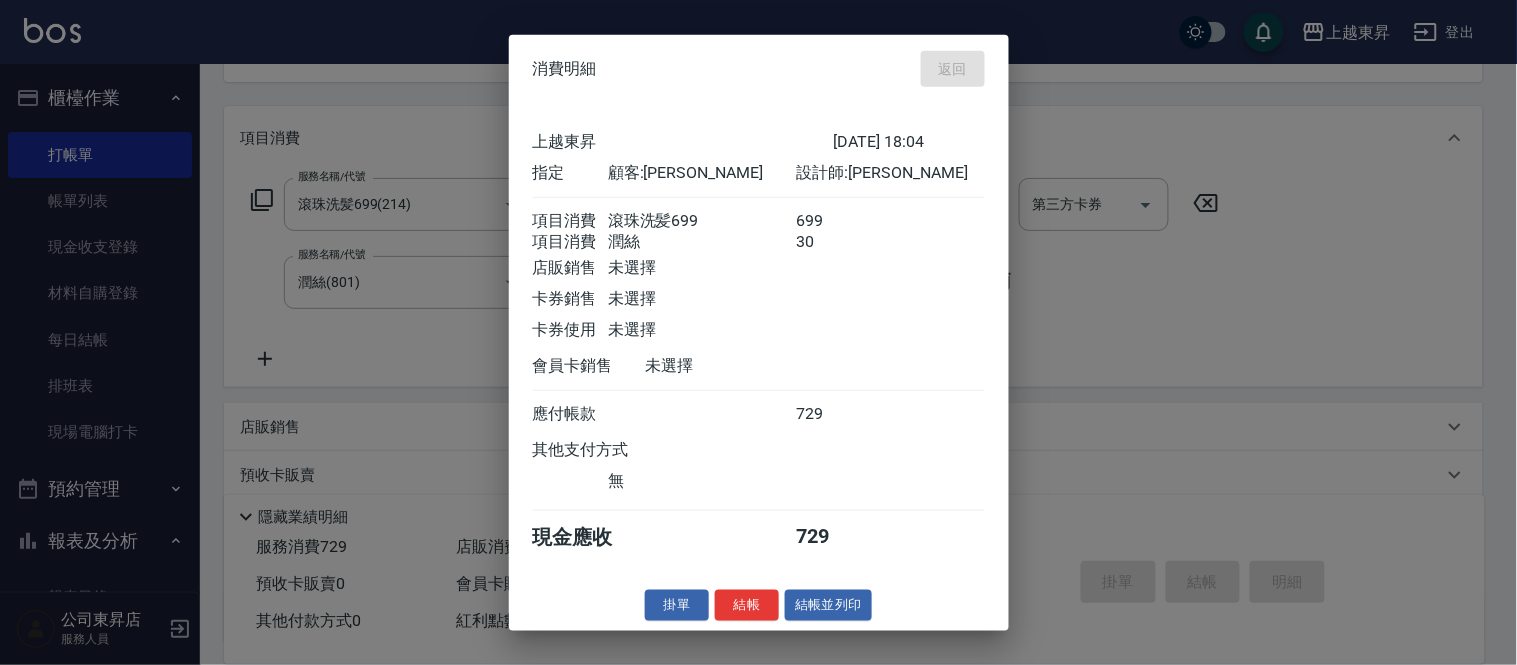 type on "[DATE] 18:05" 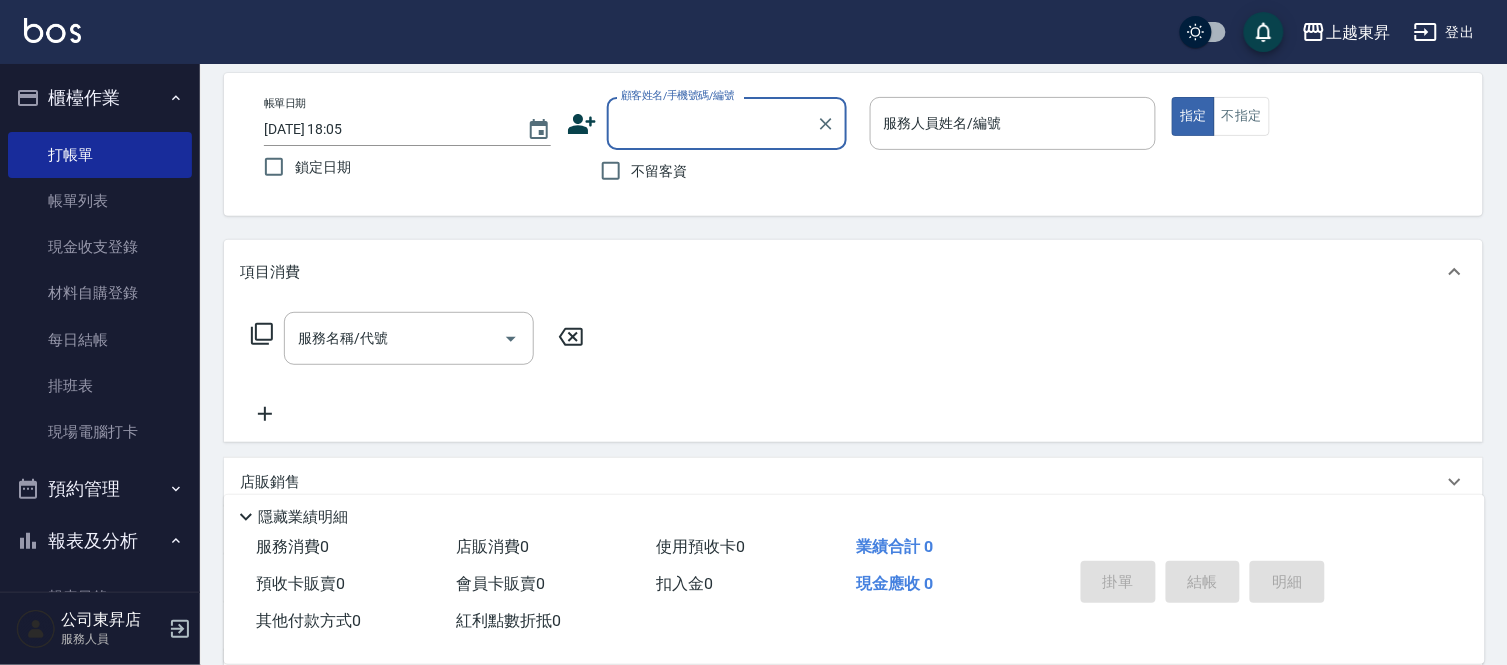 scroll, scrollTop: 83, scrollLeft: 0, axis: vertical 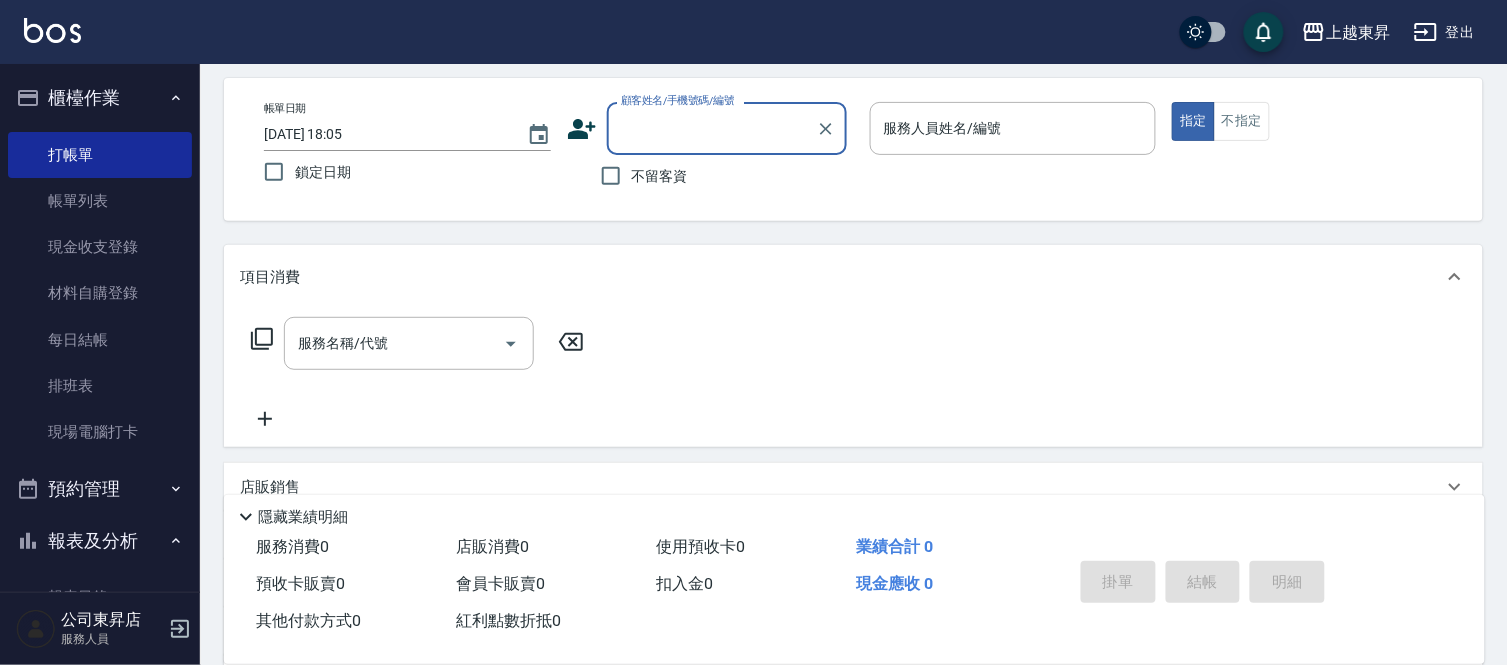 click on "顧客姓名/手機號碼/編號" at bounding box center (712, 128) 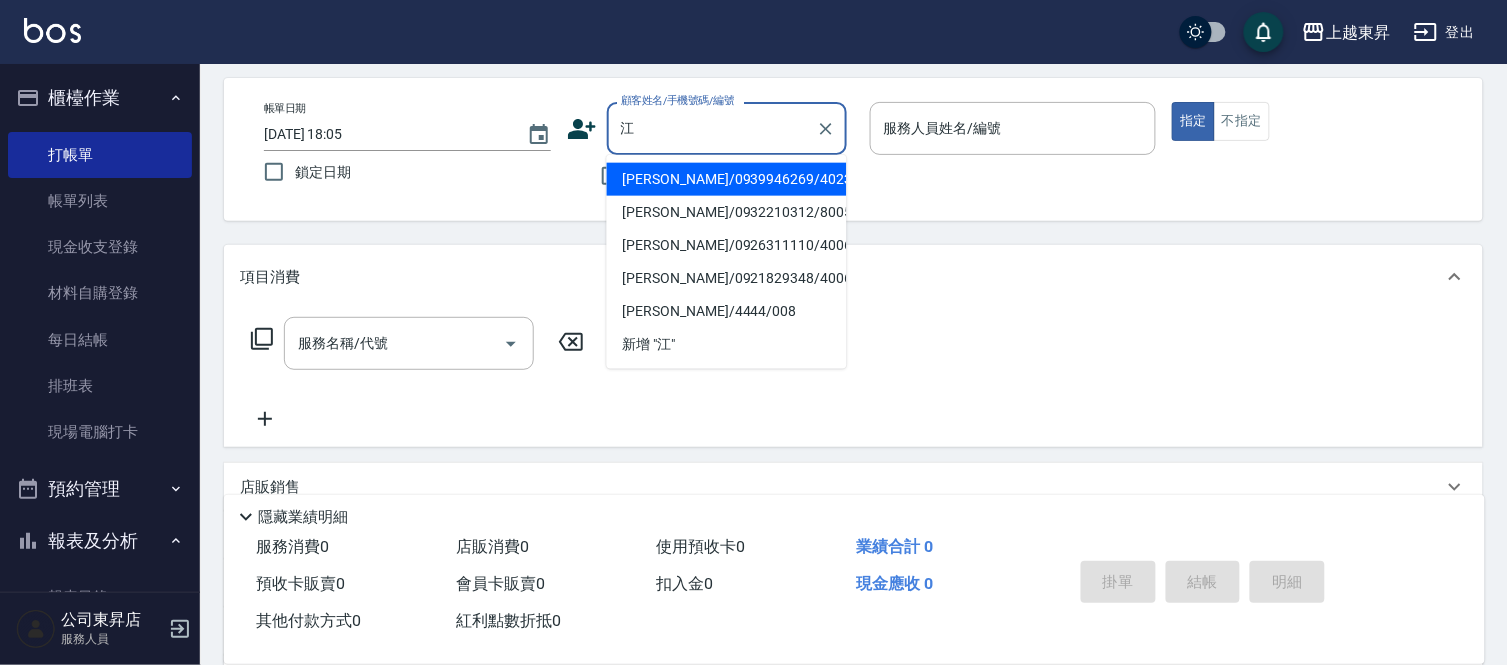 click on "[PERSON_NAME]/0939946269/40232" at bounding box center [727, 179] 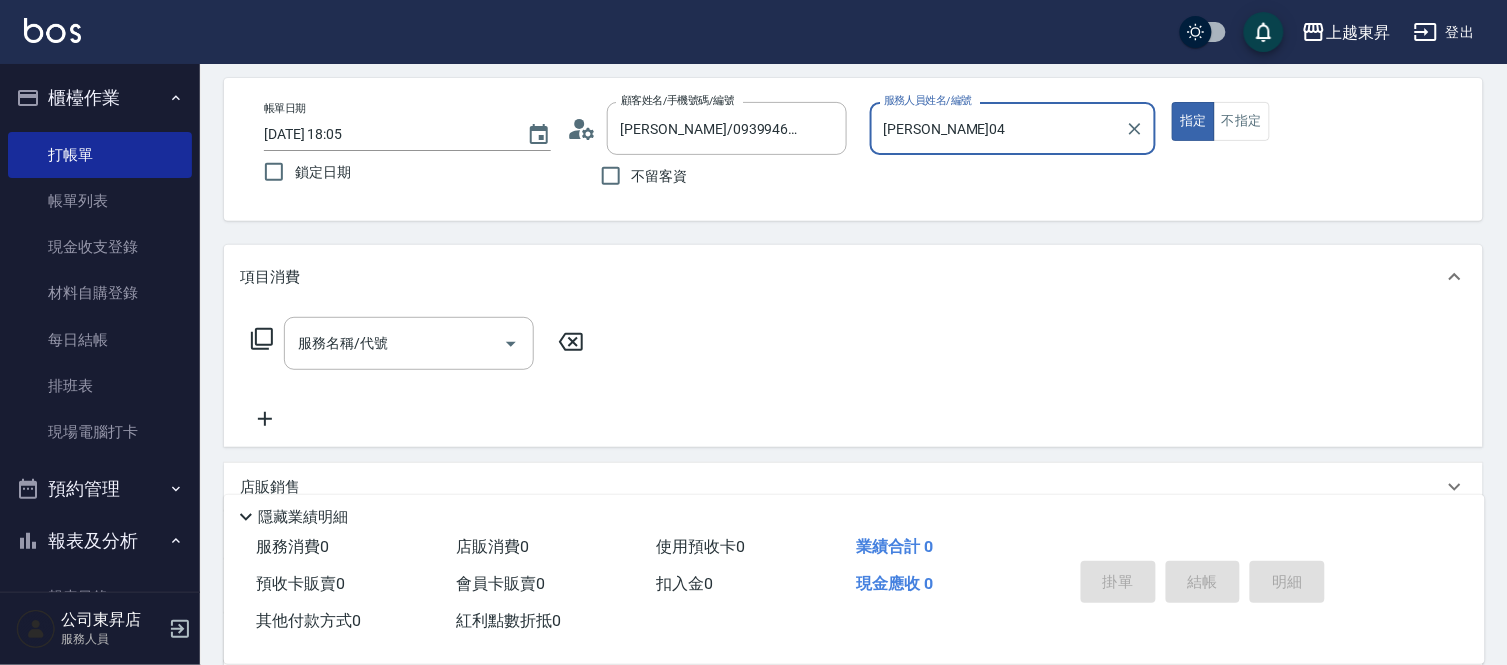 click on "[PERSON_NAME]04" at bounding box center [998, 128] 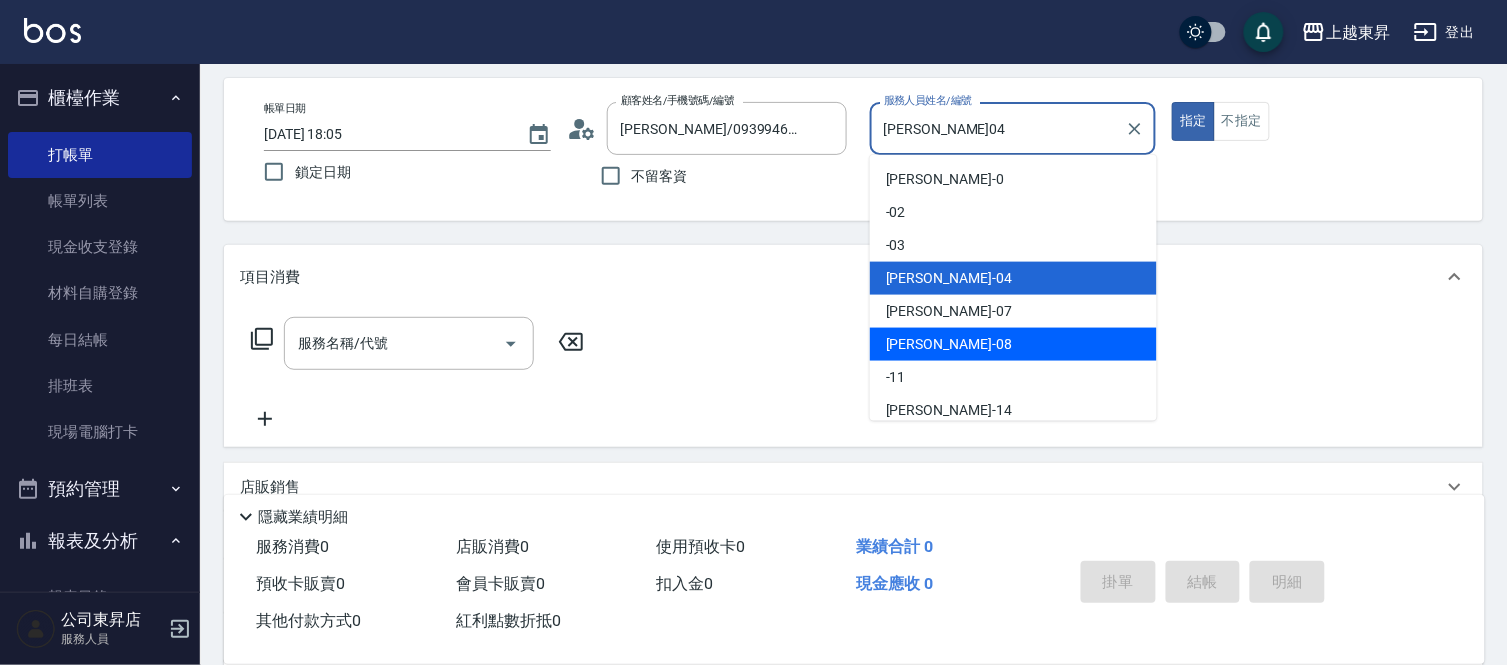 click on "[PERSON_NAME]-08" at bounding box center [949, 344] 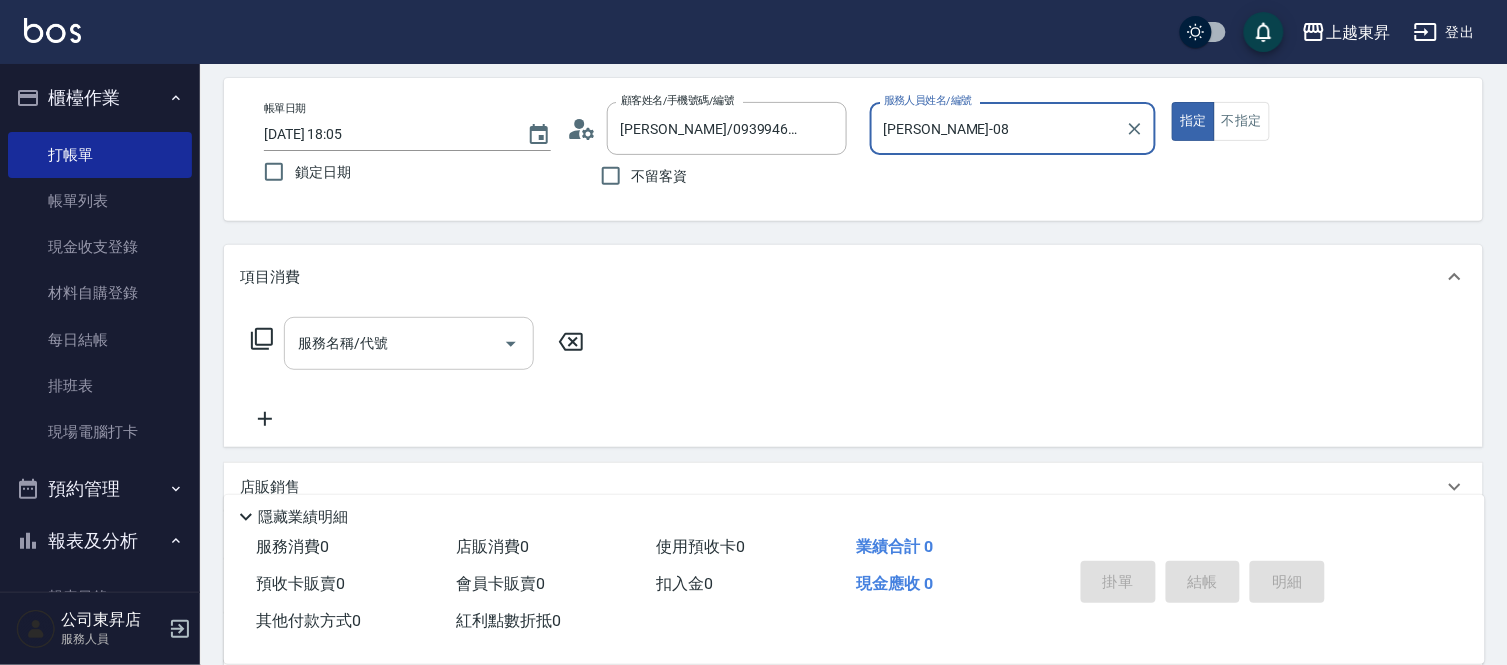 click on "服務名稱/代號" at bounding box center [394, 343] 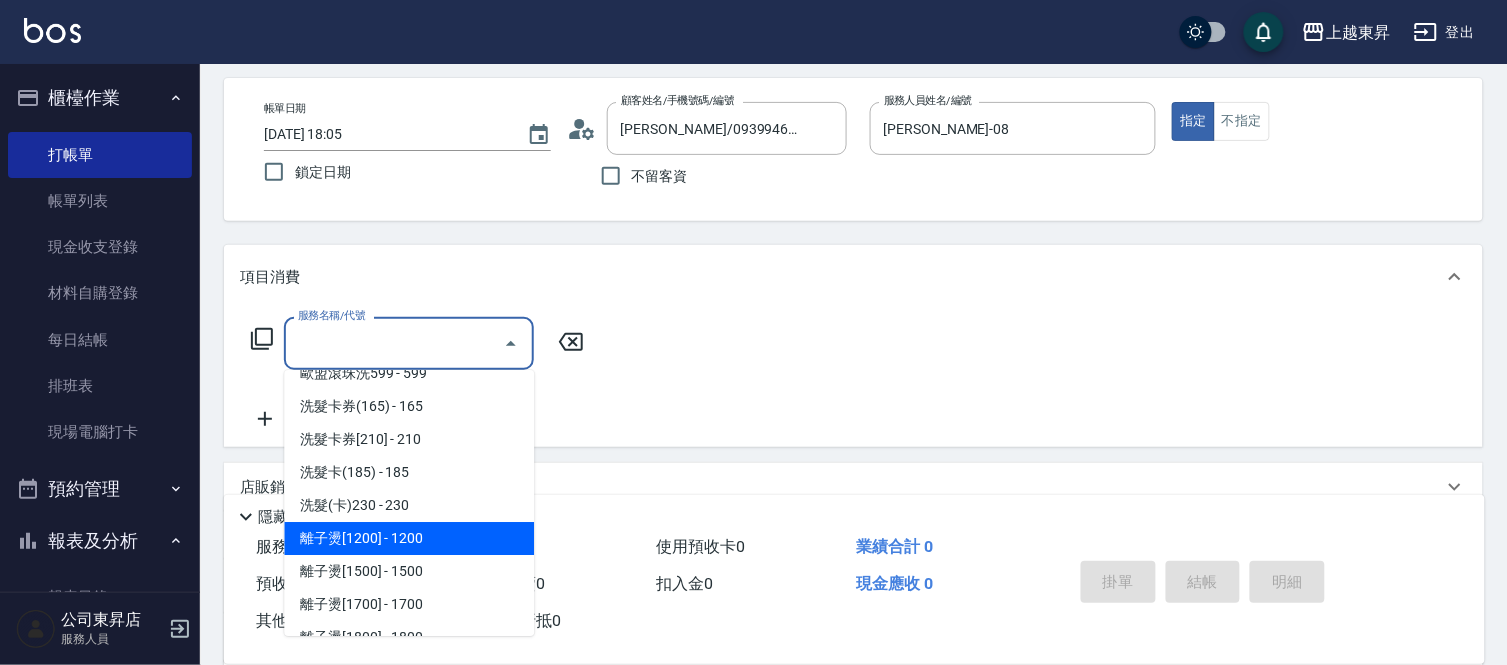 scroll, scrollTop: 444, scrollLeft: 0, axis: vertical 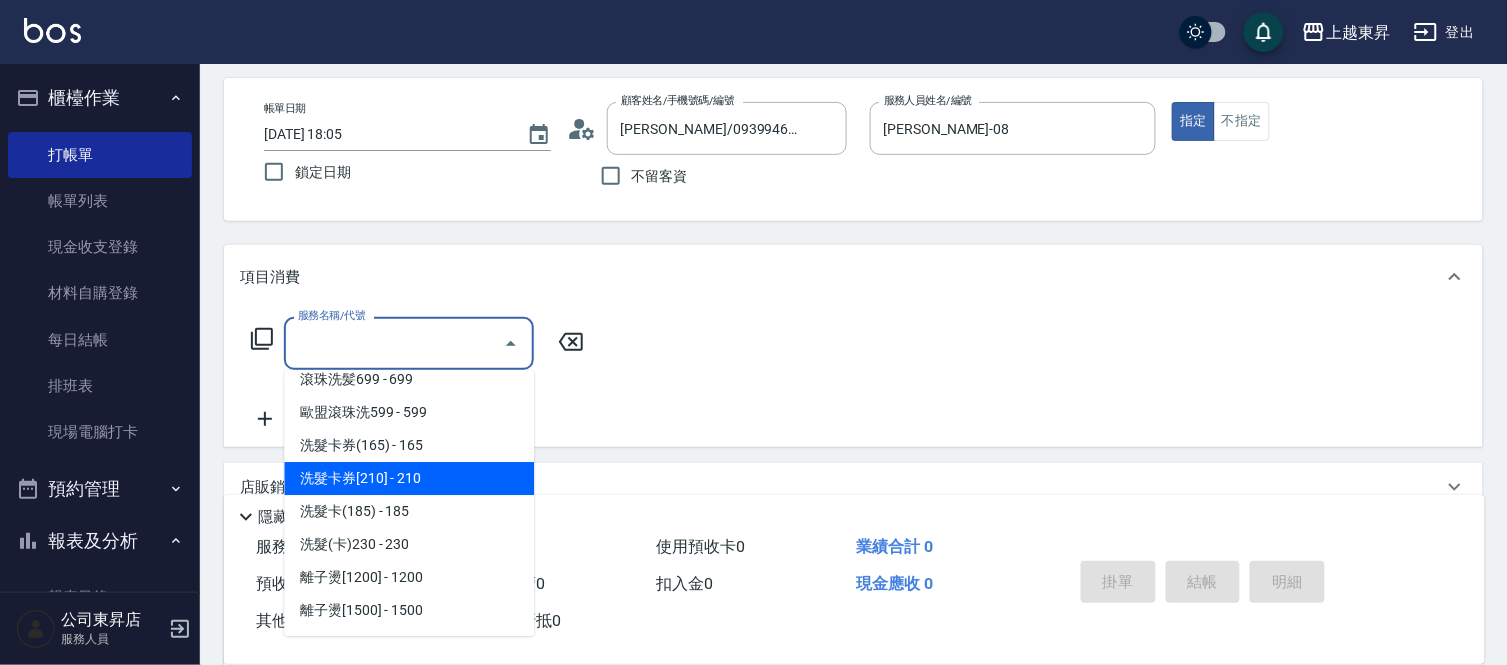 click on "洗髮卡券[210] - 210" at bounding box center [409, 478] 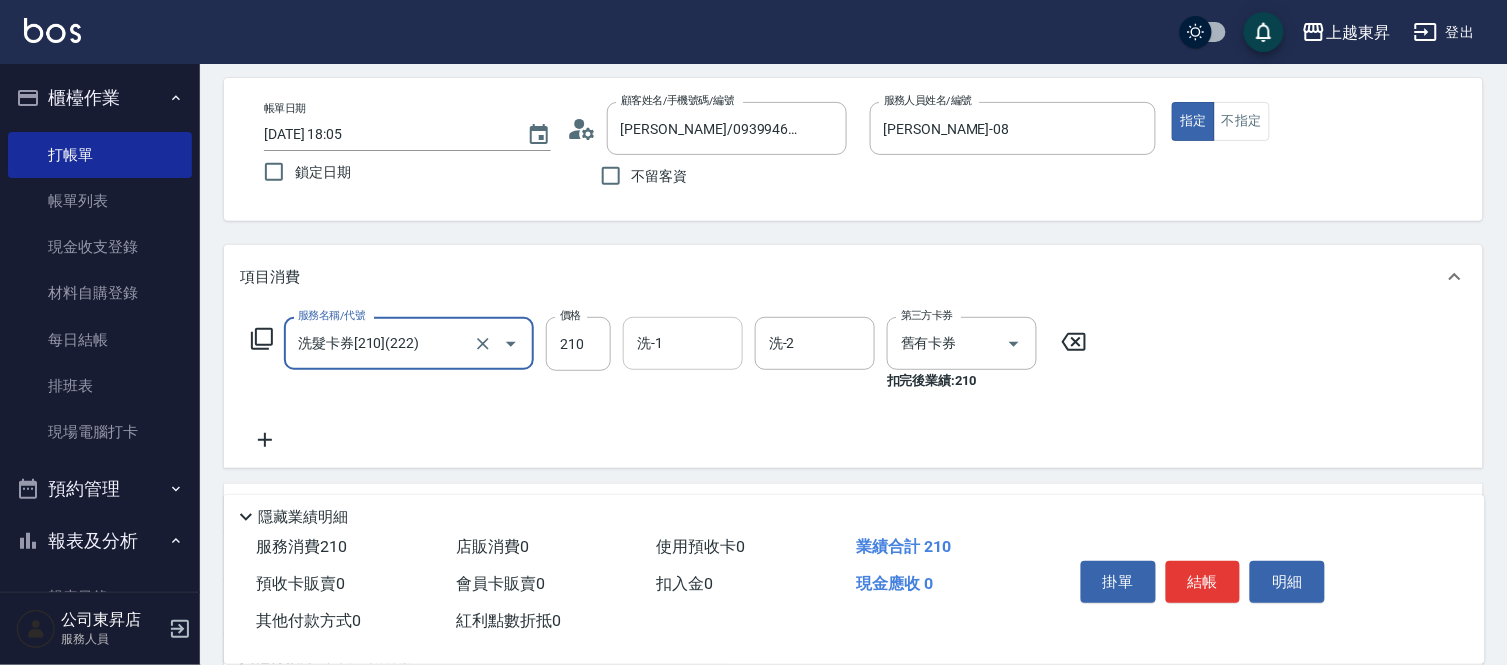 click on "洗-1" at bounding box center [683, 343] 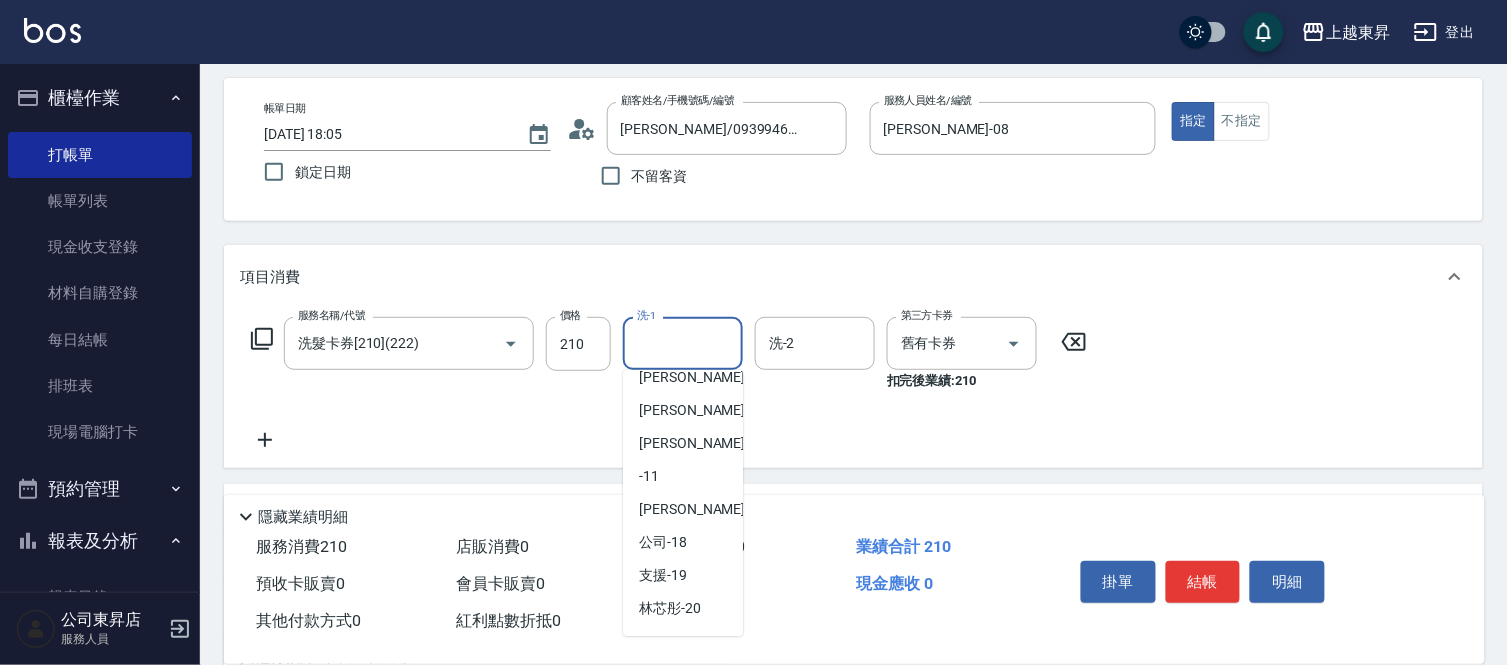scroll, scrollTop: 222, scrollLeft: 0, axis: vertical 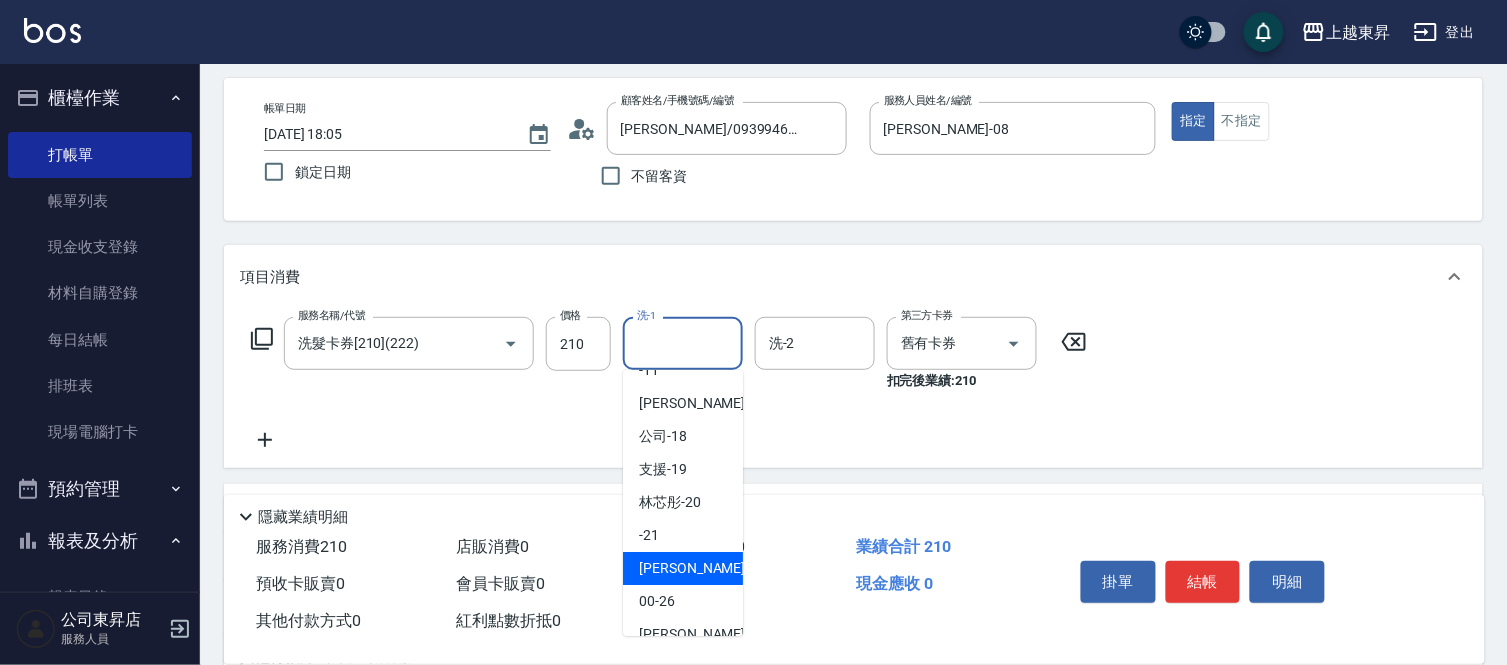 click on "[PERSON_NAME]-22" at bounding box center (702, 568) 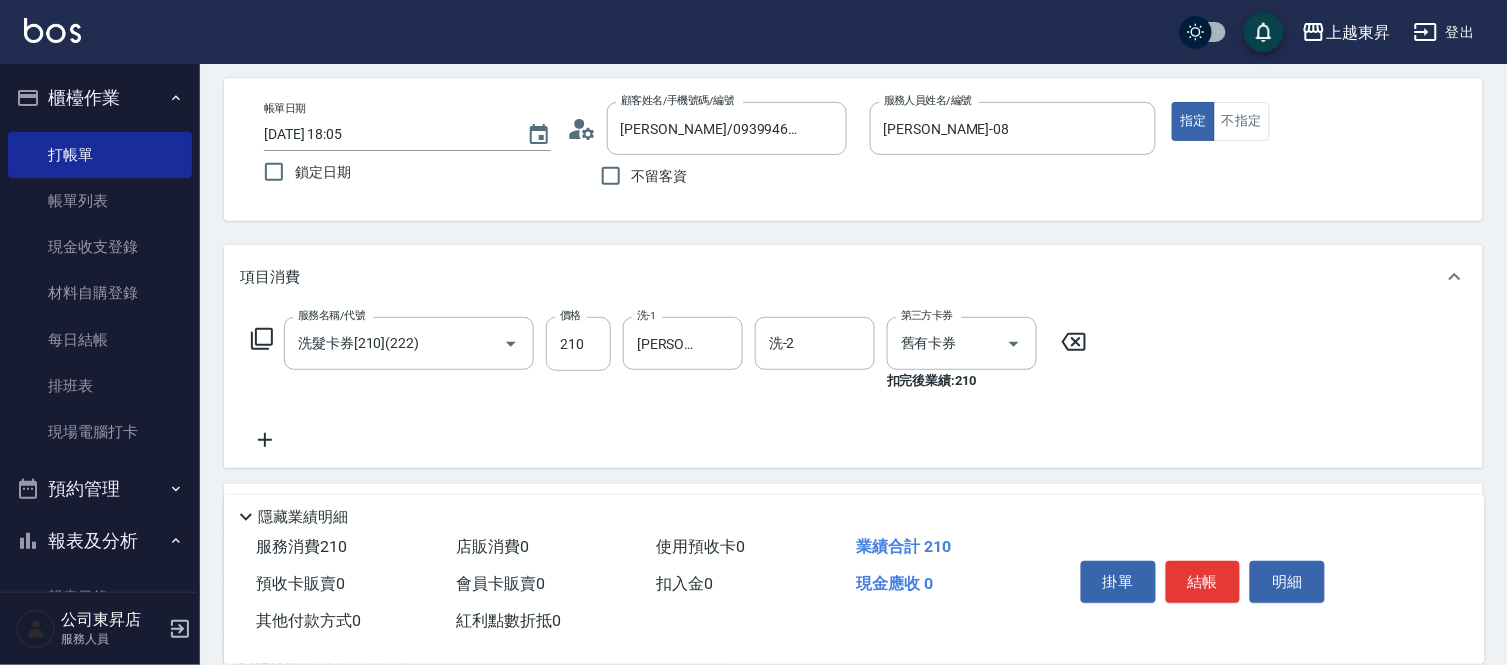 click 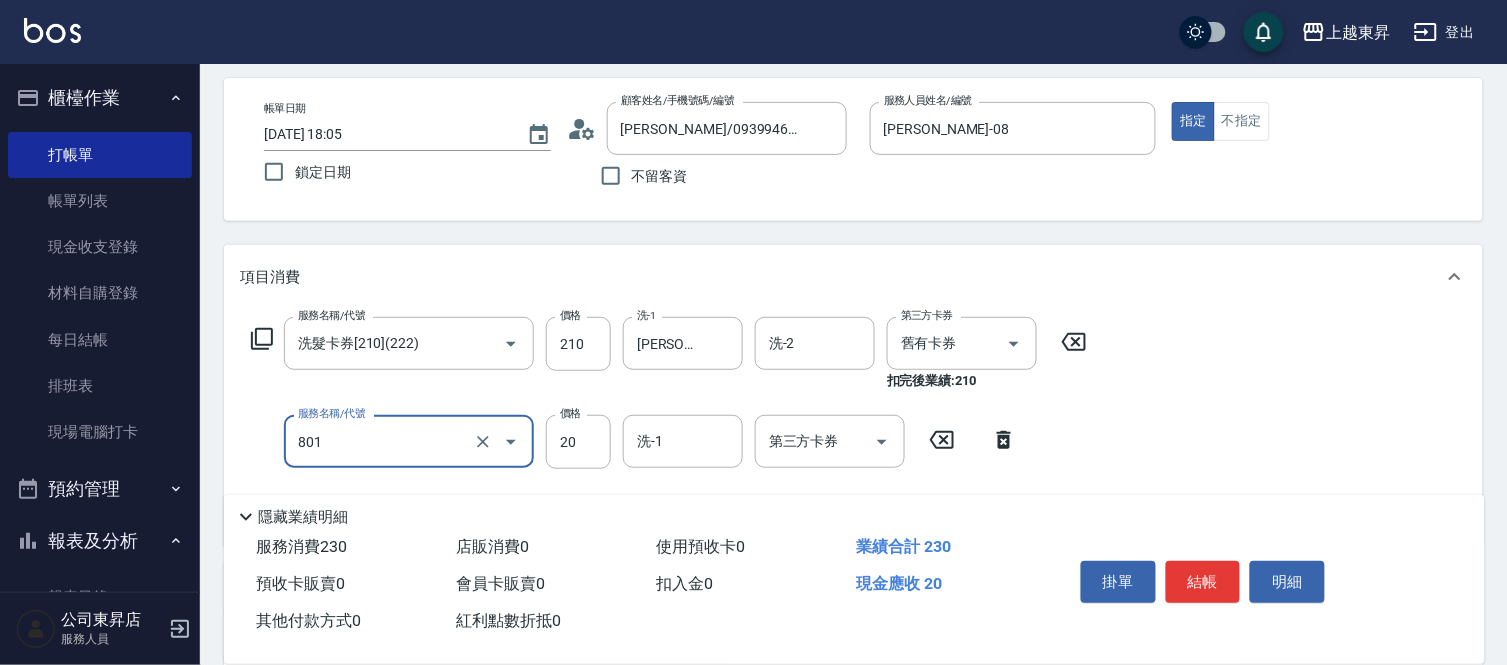type on "潤絲(801)" 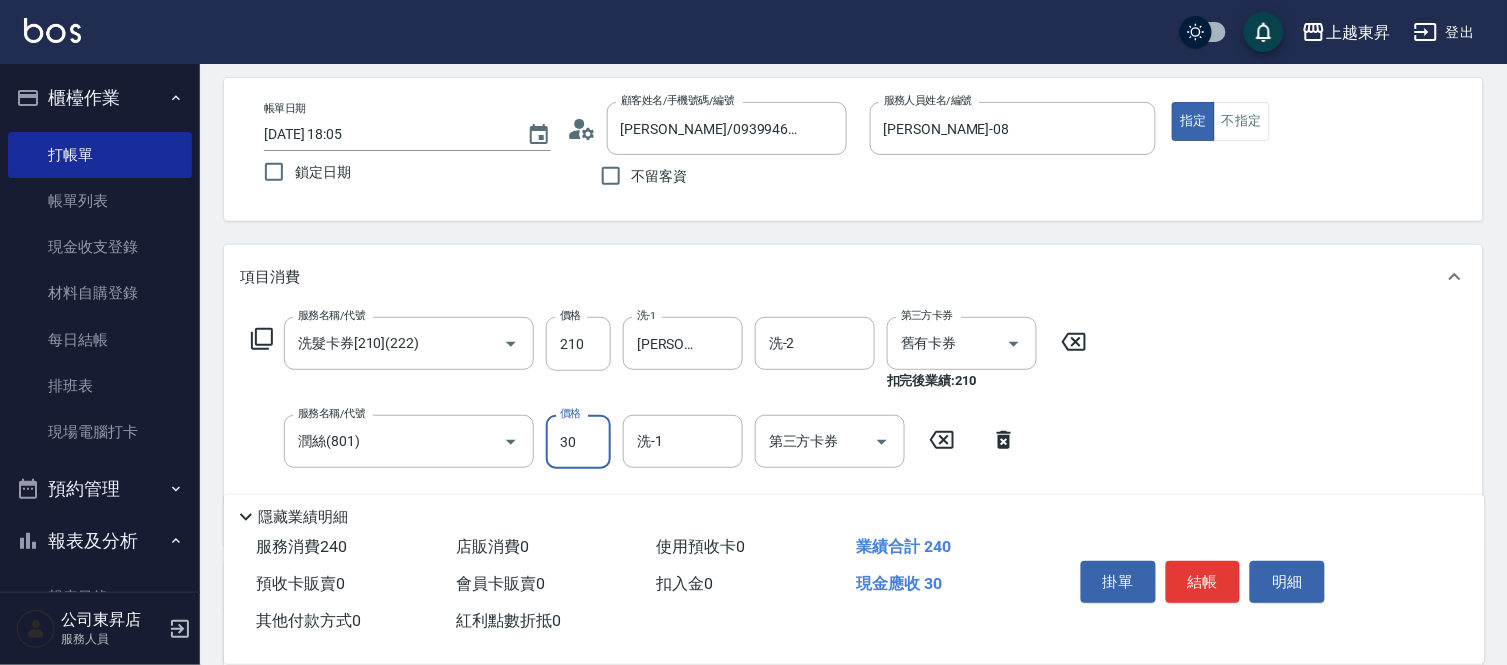 type on "30" 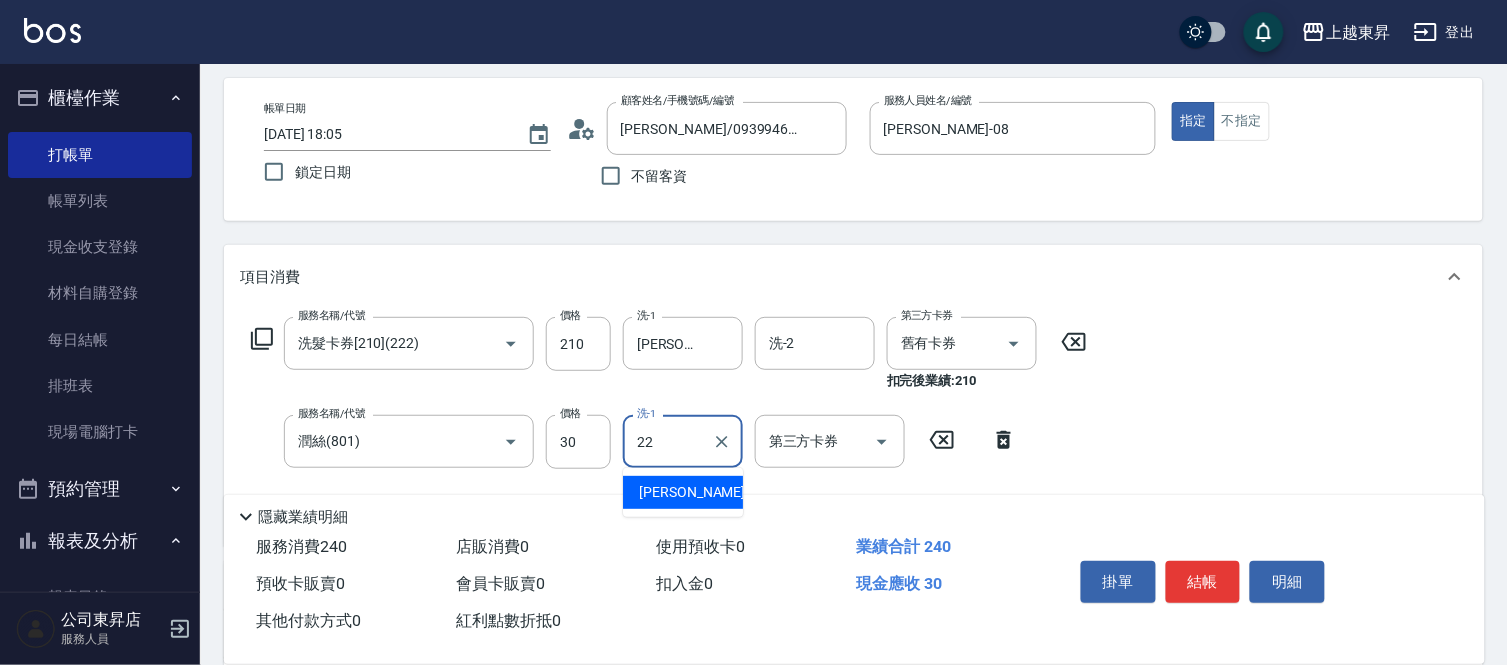 type on "[PERSON_NAME]-22" 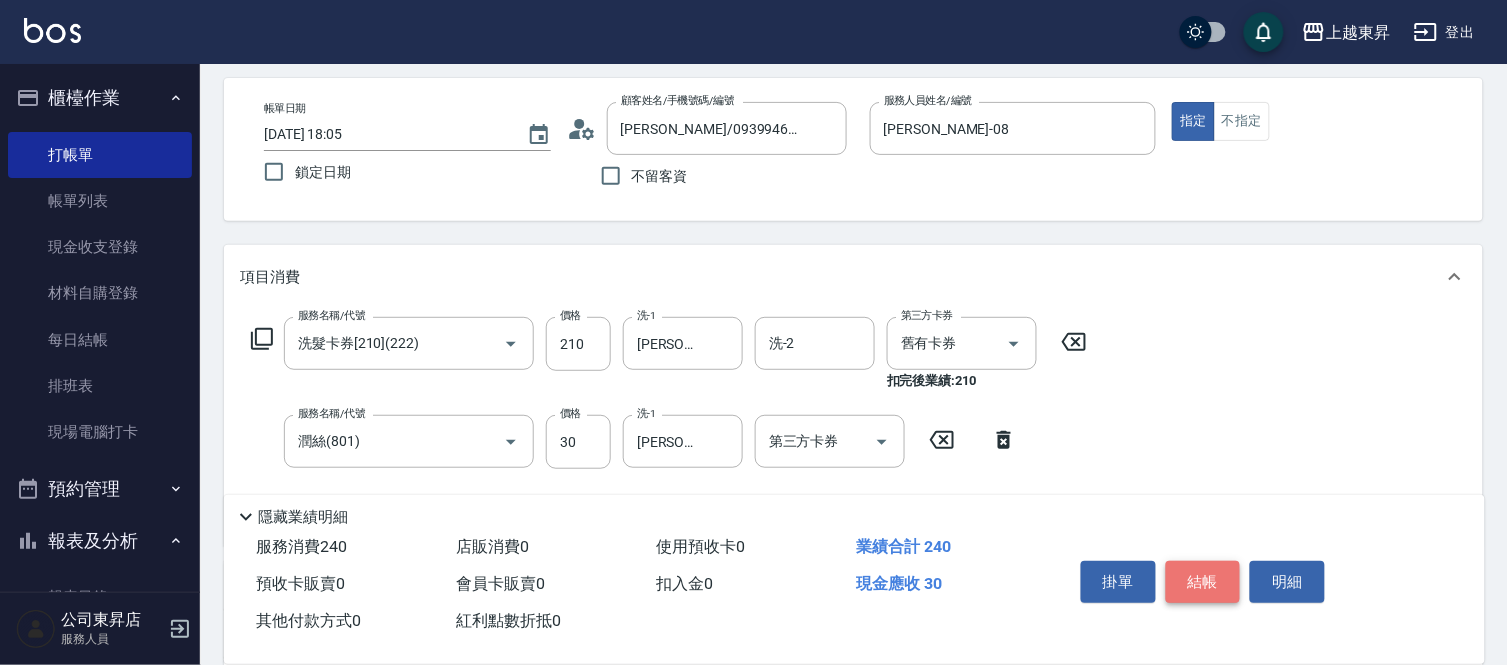 click on "結帳" at bounding box center (1203, 582) 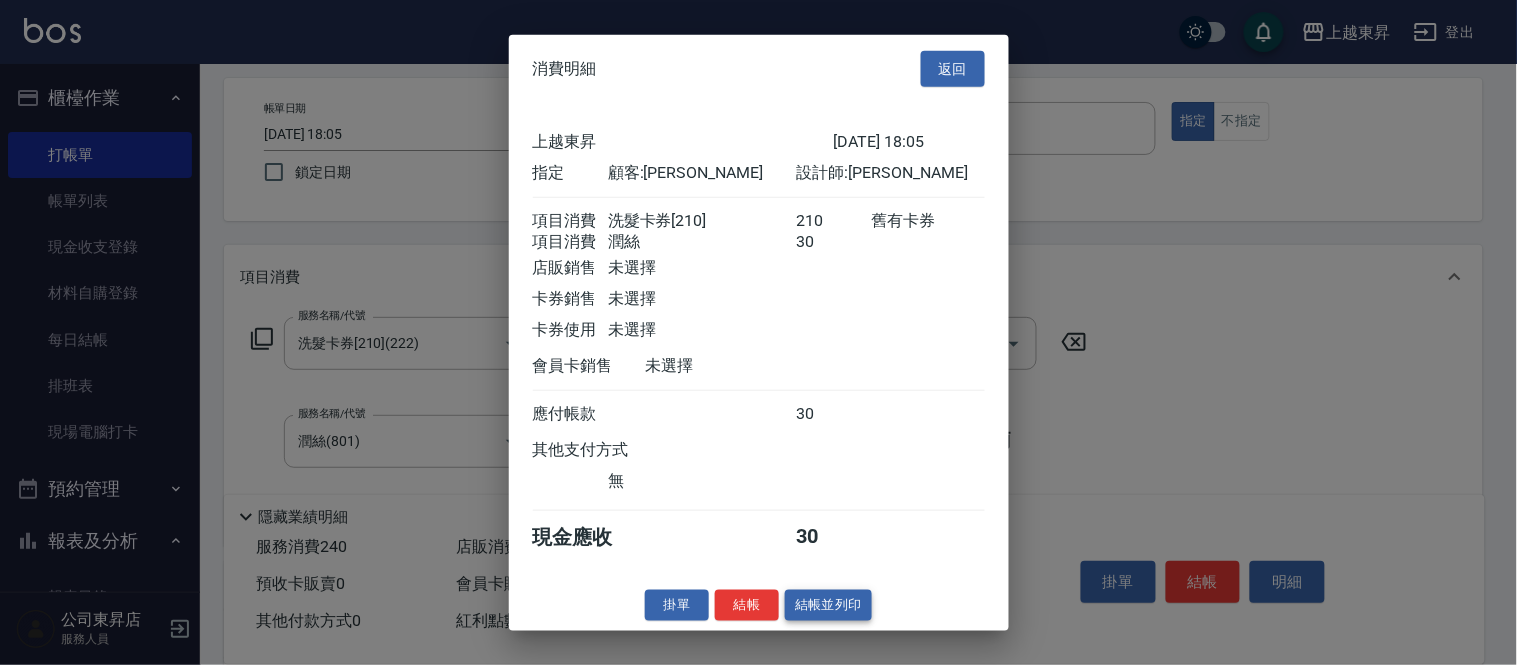 click on "結帳並列印" at bounding box center [828, 605] 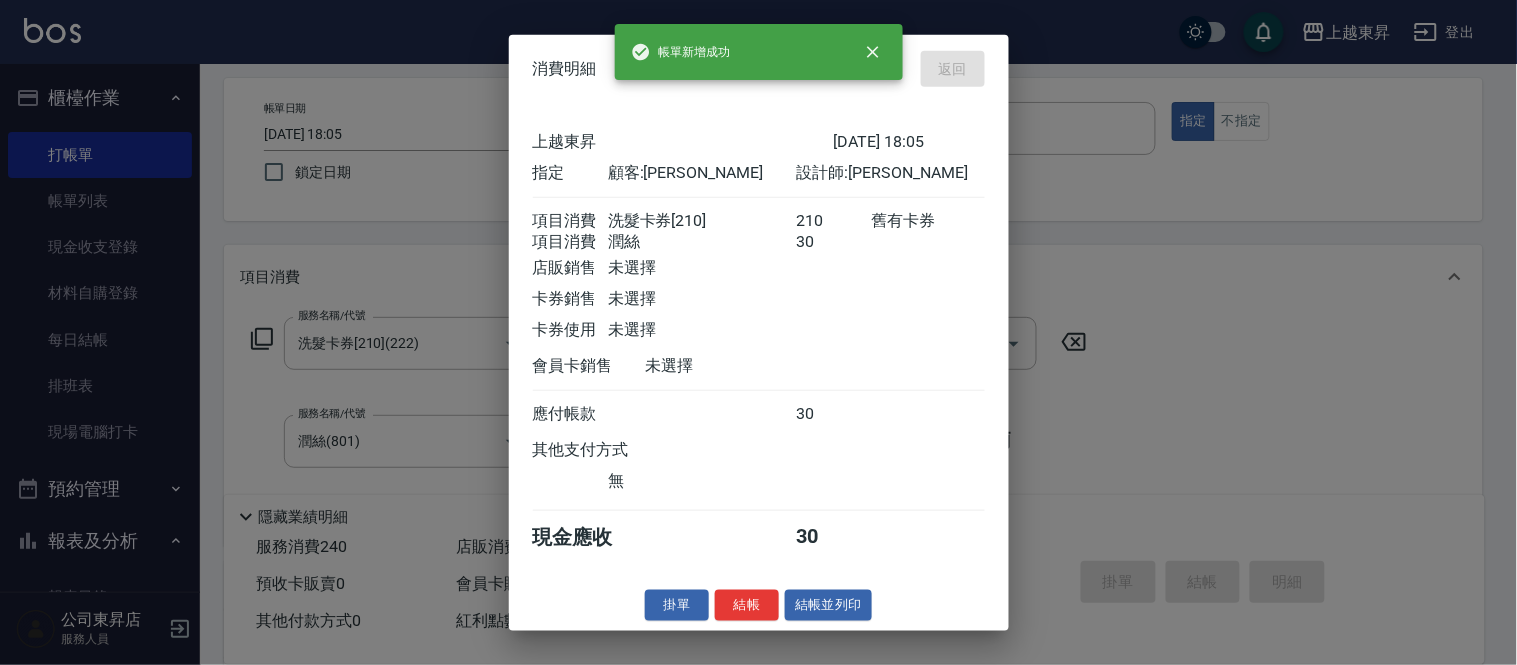 type on "[DATE] 18:06" 